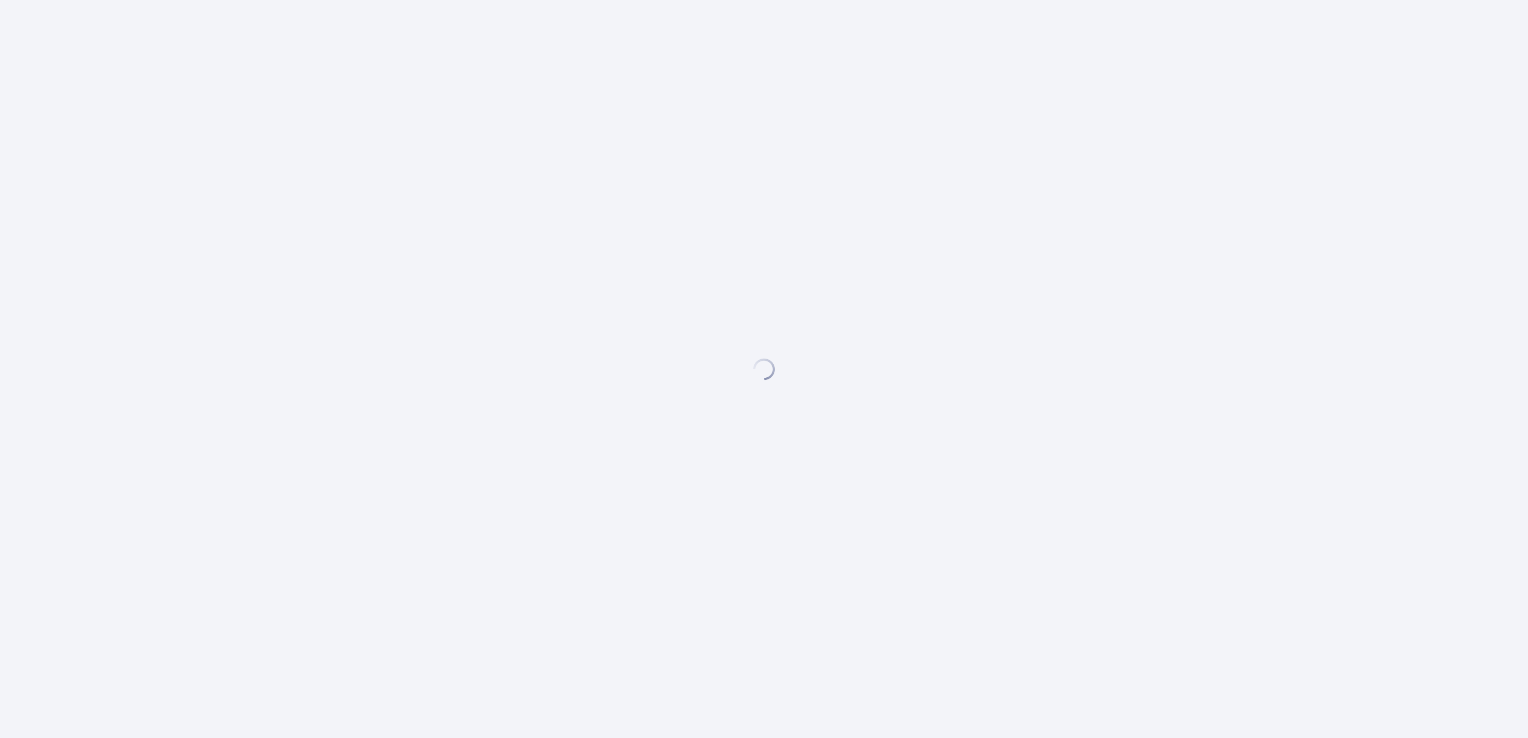 scroll, scrollTop: 0, scrollLeft: 0, axis: both 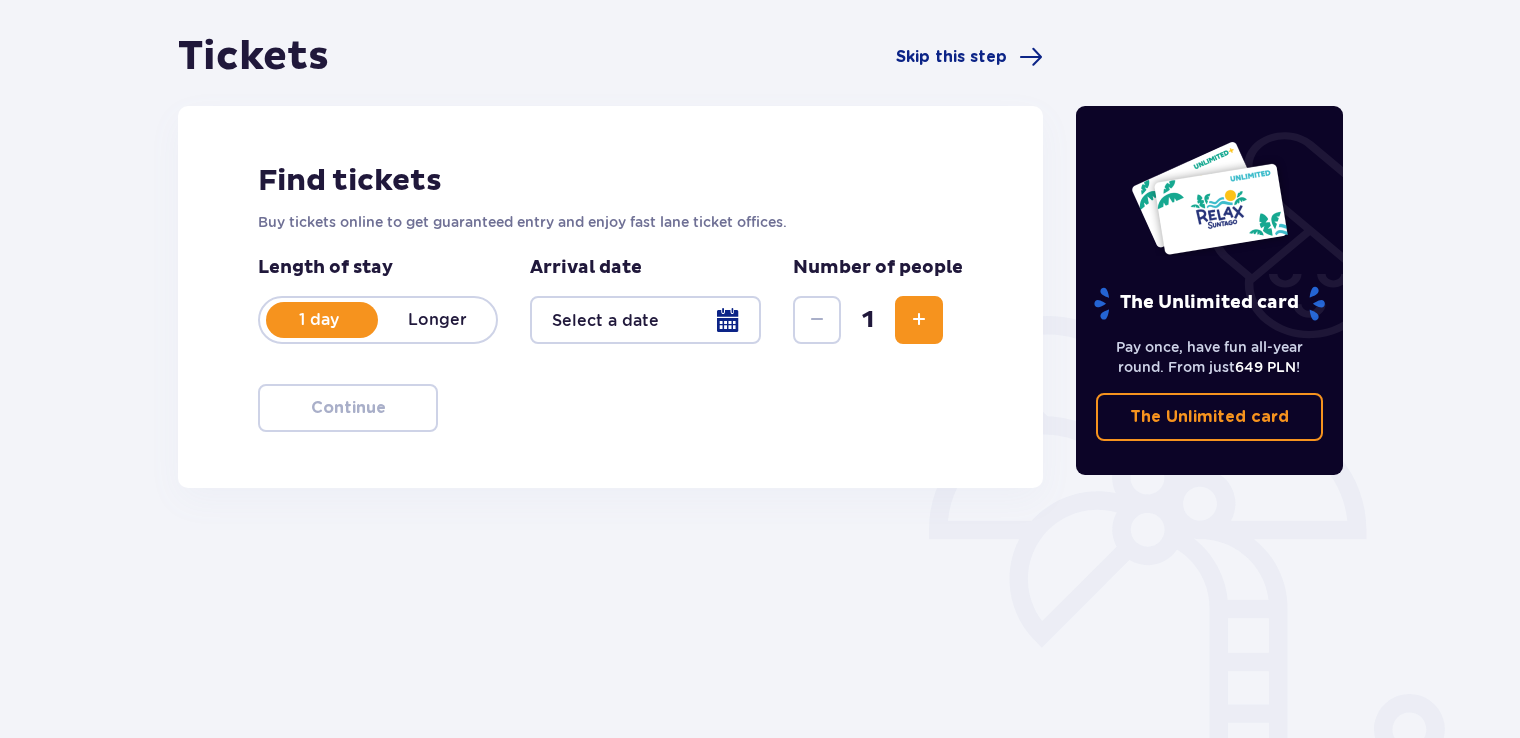 click at bounding box center [645, 320] 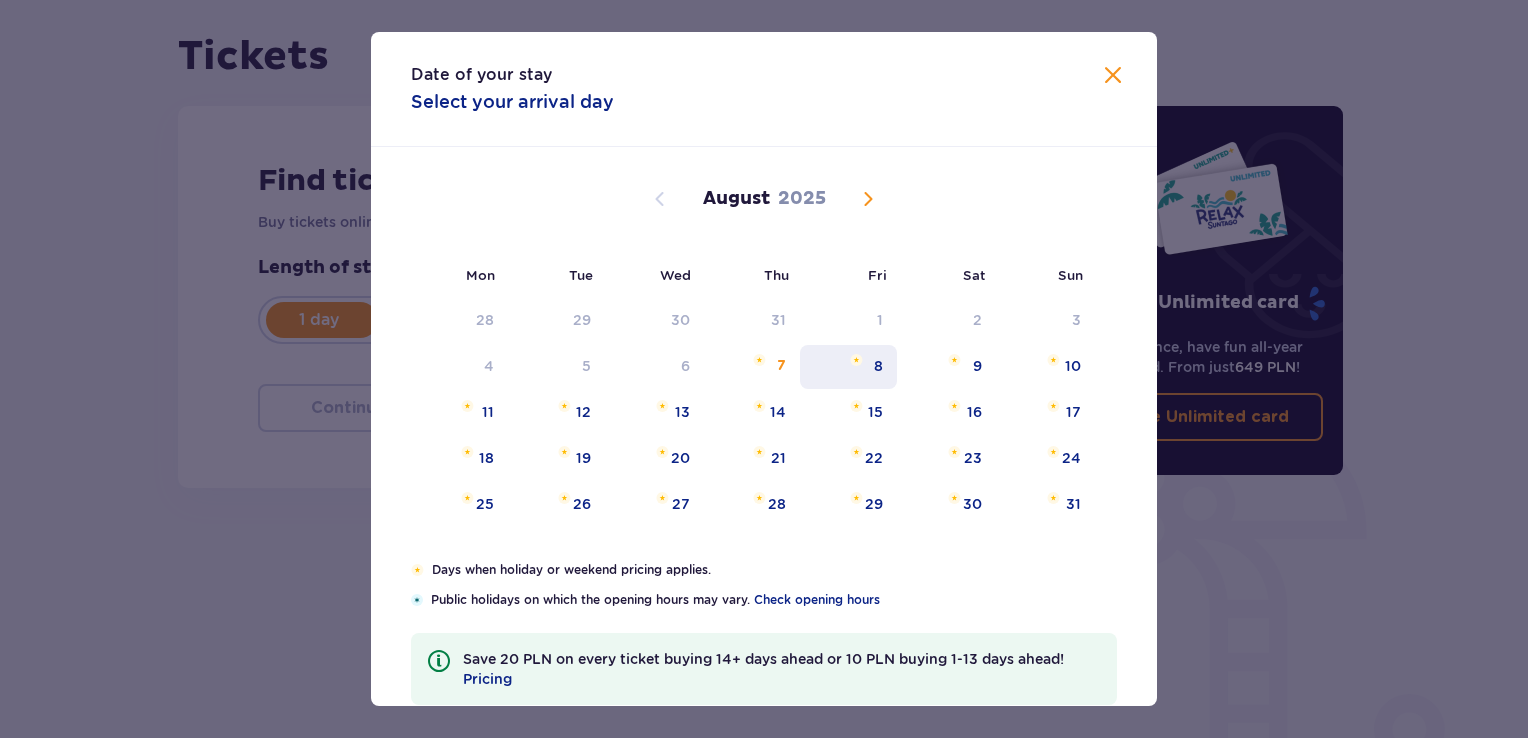 click on "8" at bounding box center [878, 366] 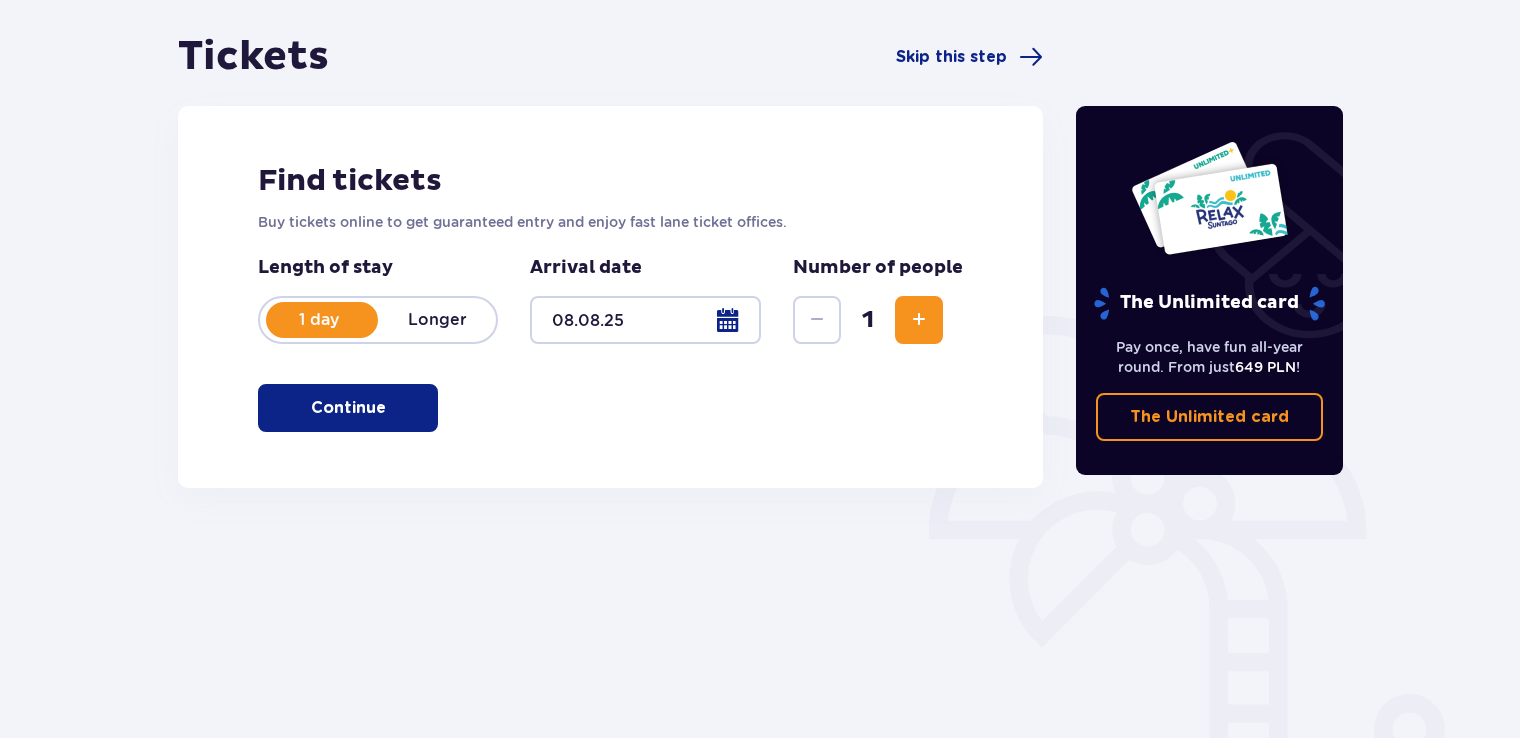 click at bounding box center (919, 320) 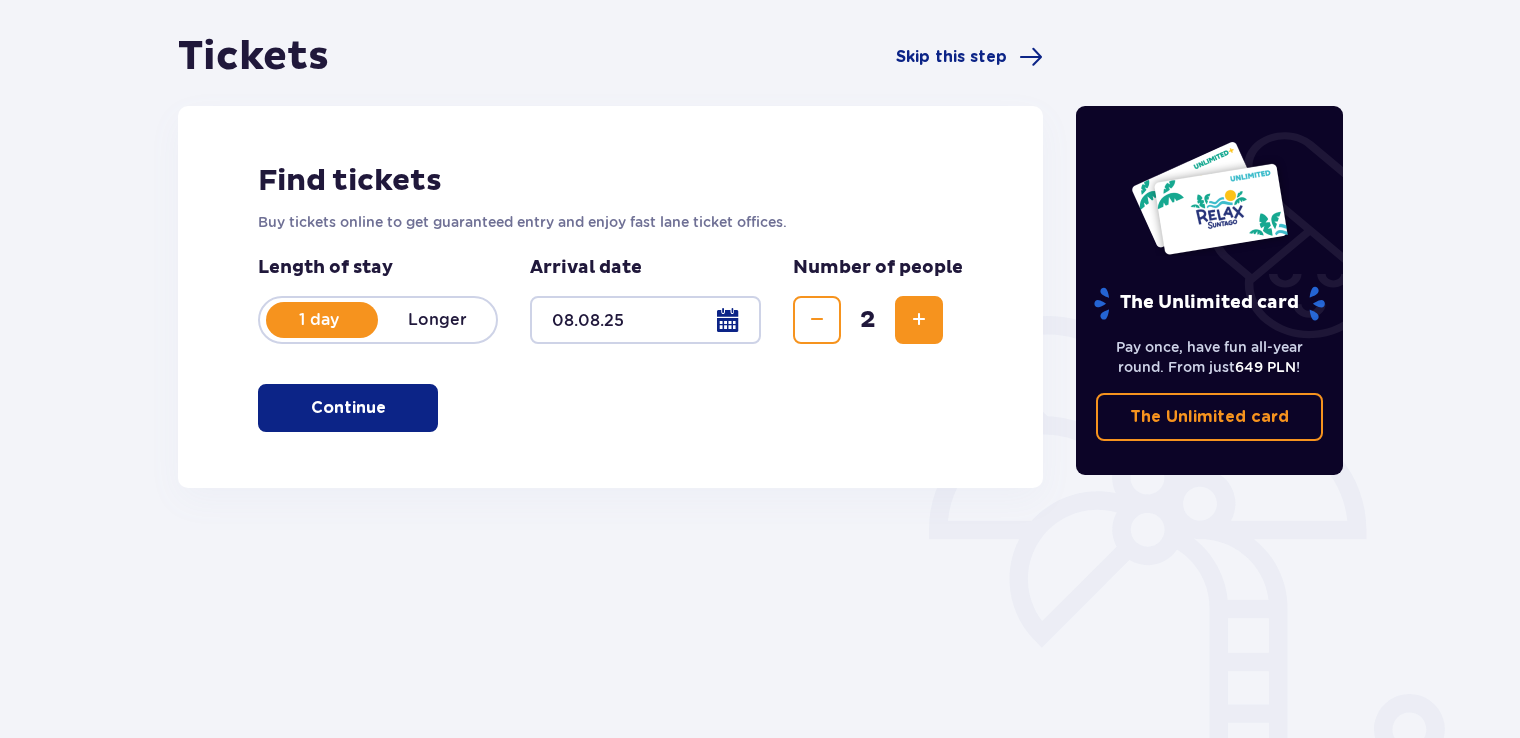 click at bounding box center [919, 320] 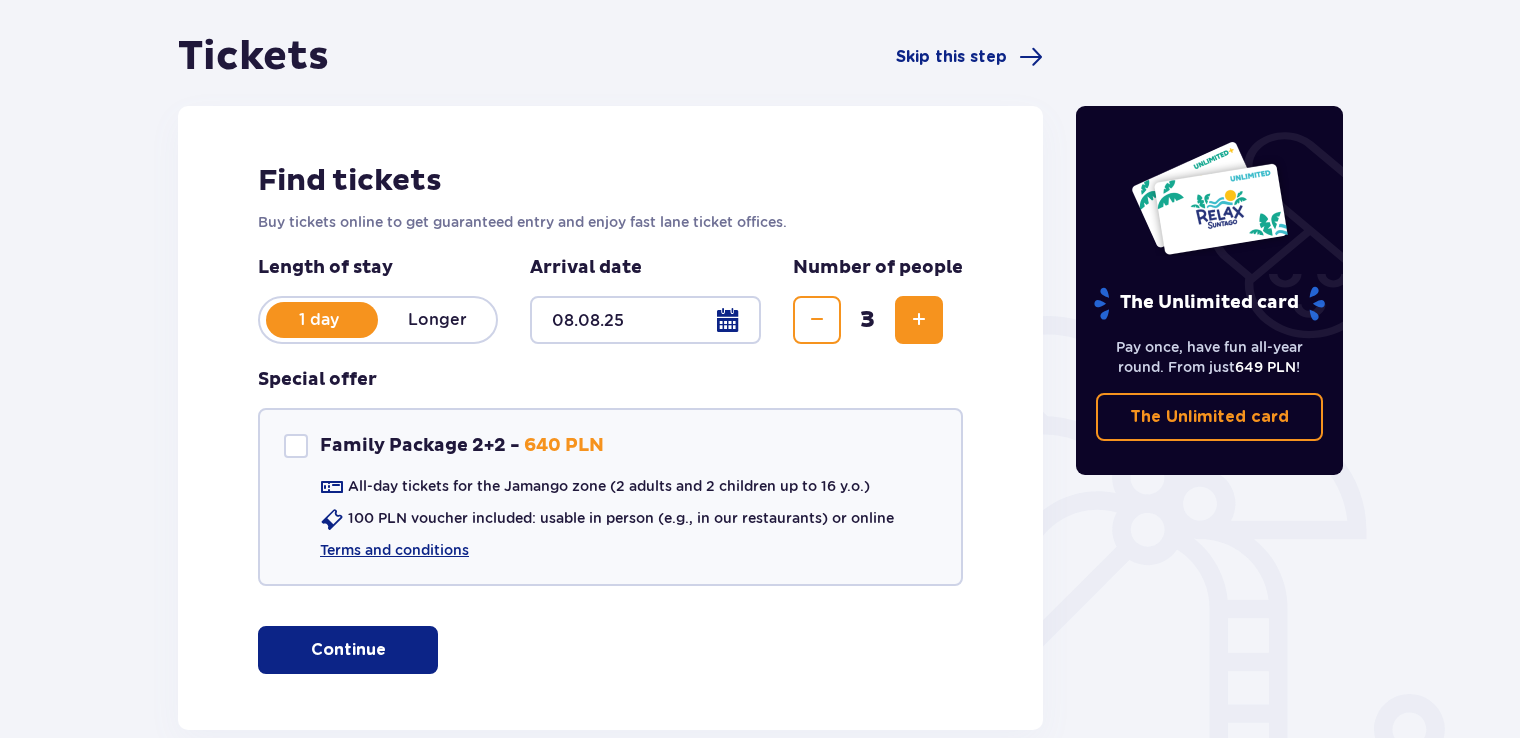 scroll, scrollTop: 291, scrollLeft: 0, axis: vertical 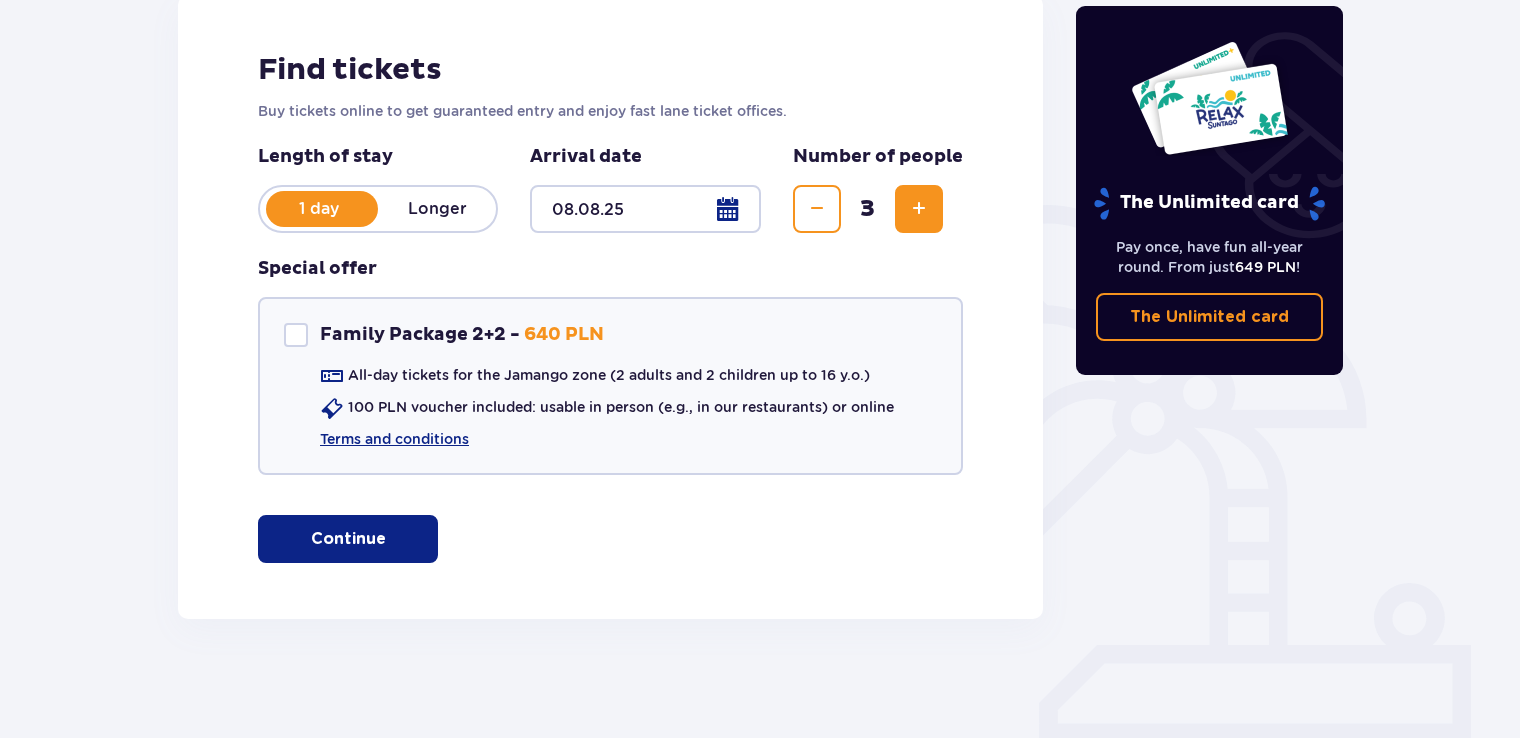 click on "Continue" at bounding box center (348, 539) 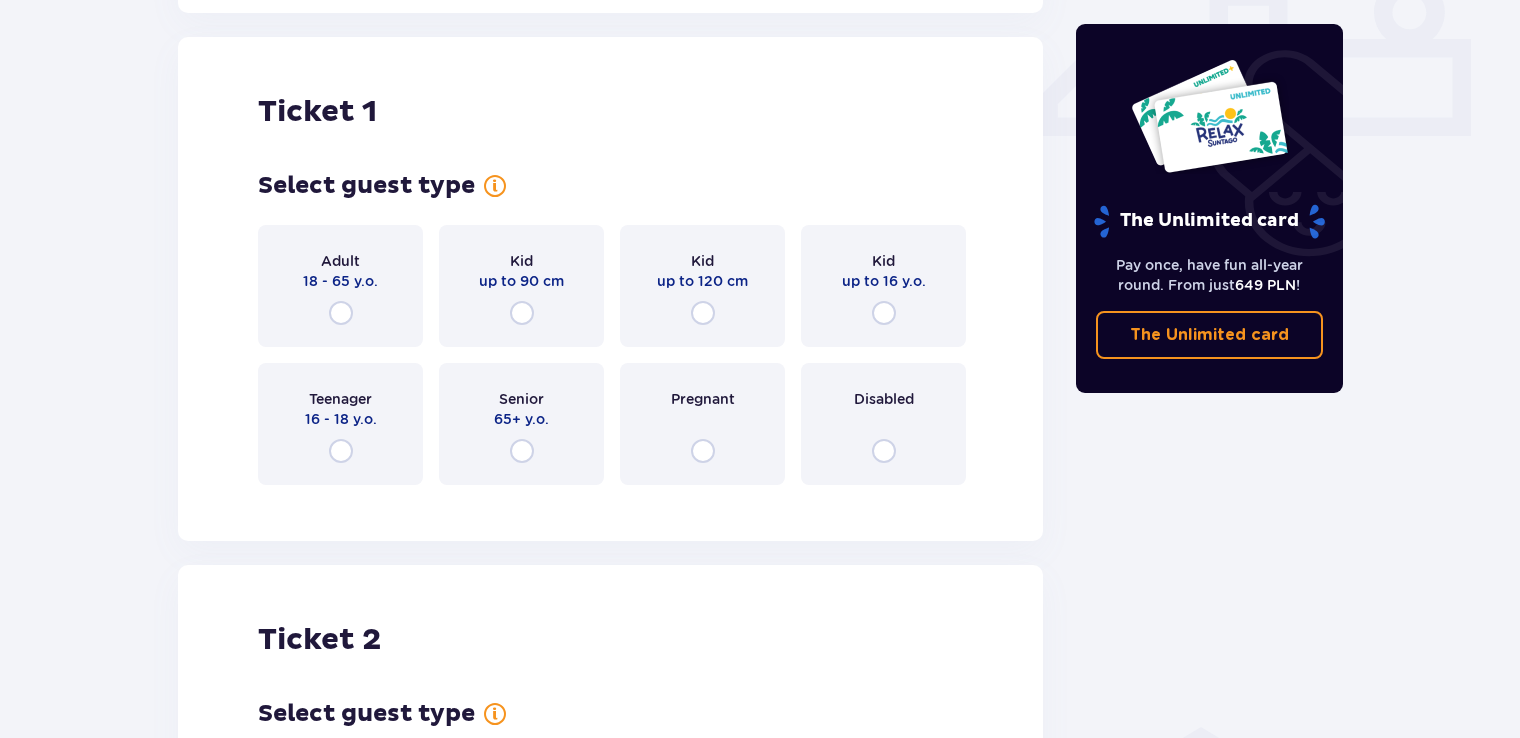 scroll, scrollTop: 909, scrollLeft: 0, axis: vertical 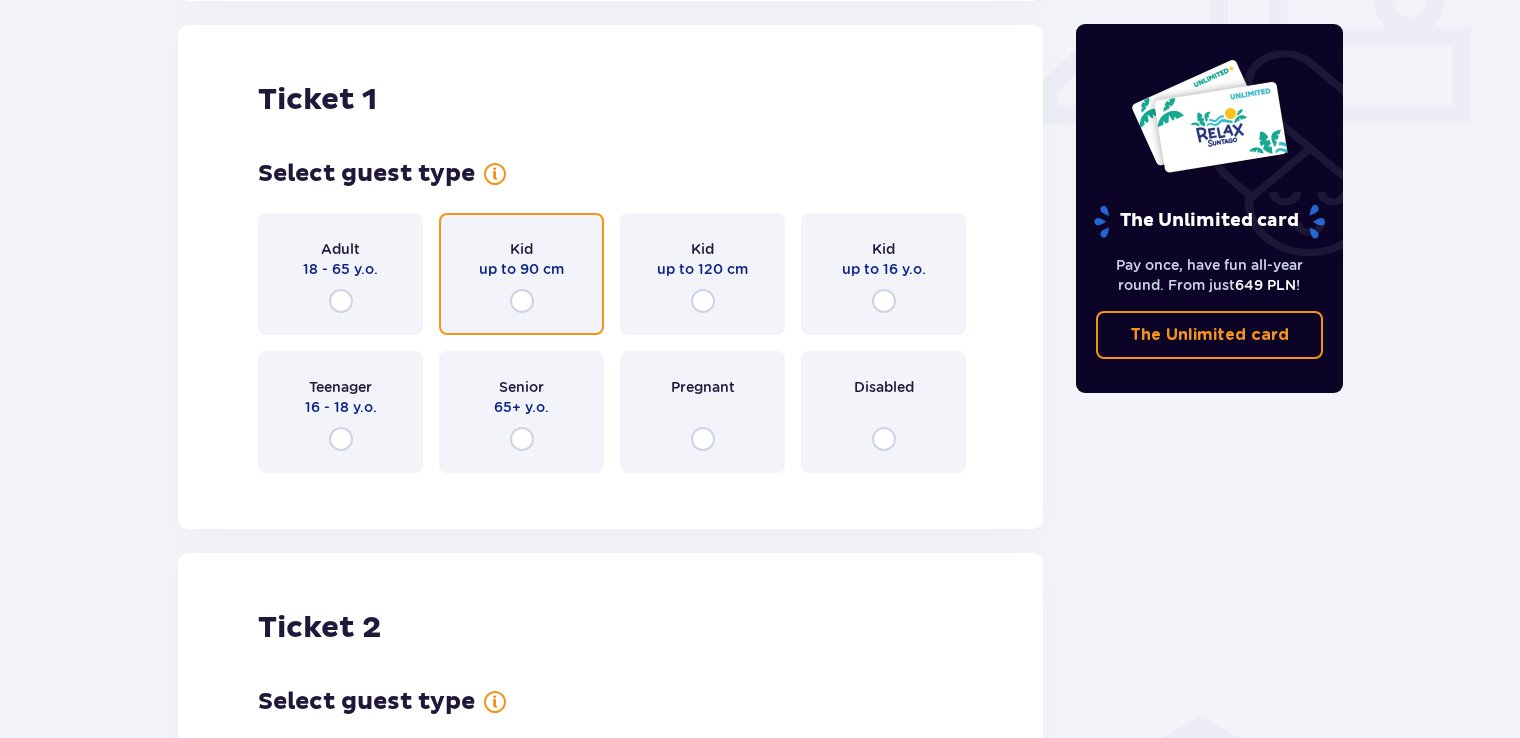 click at bounding box center [522, 301] 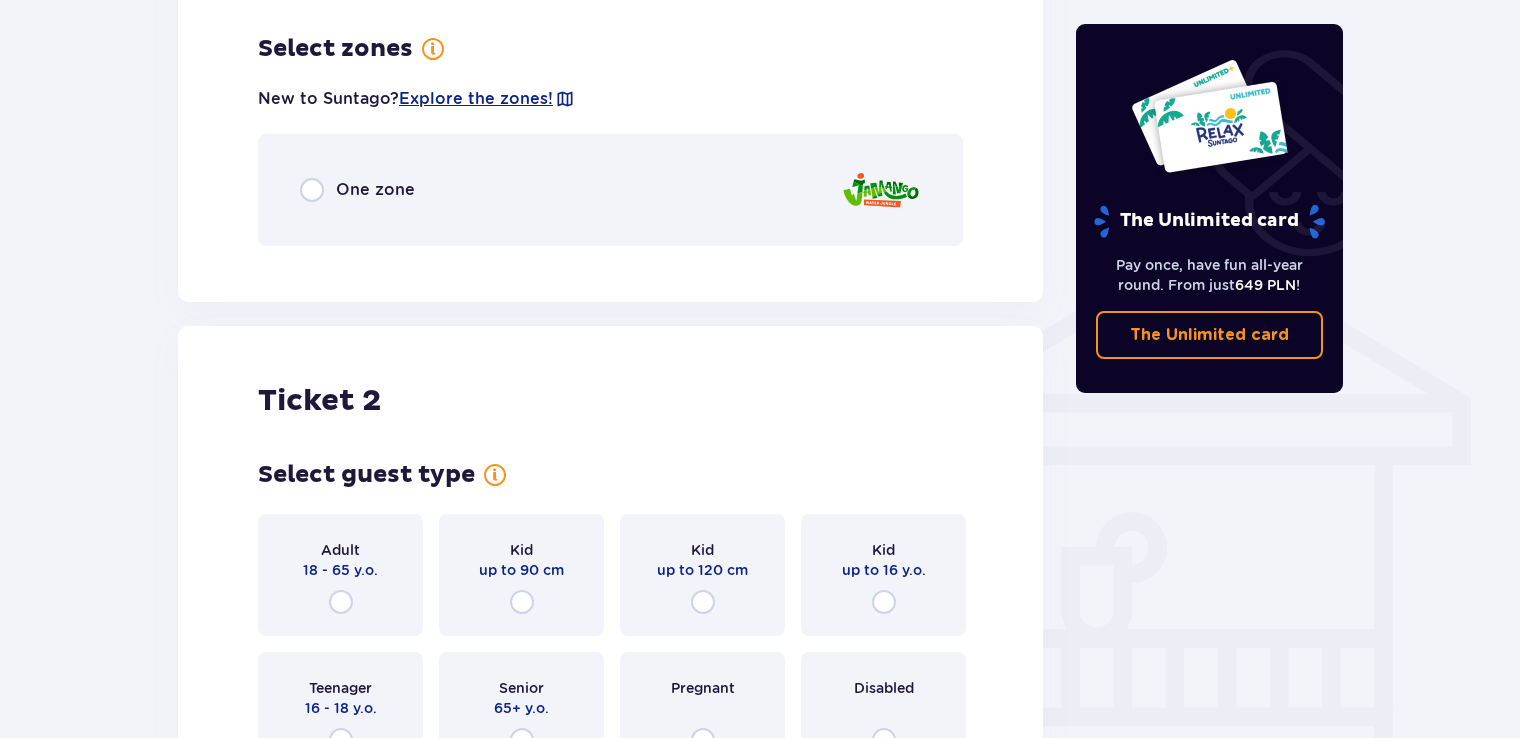scroll, scrollTop: 1397, scrollLeft: 0, axis: vertical 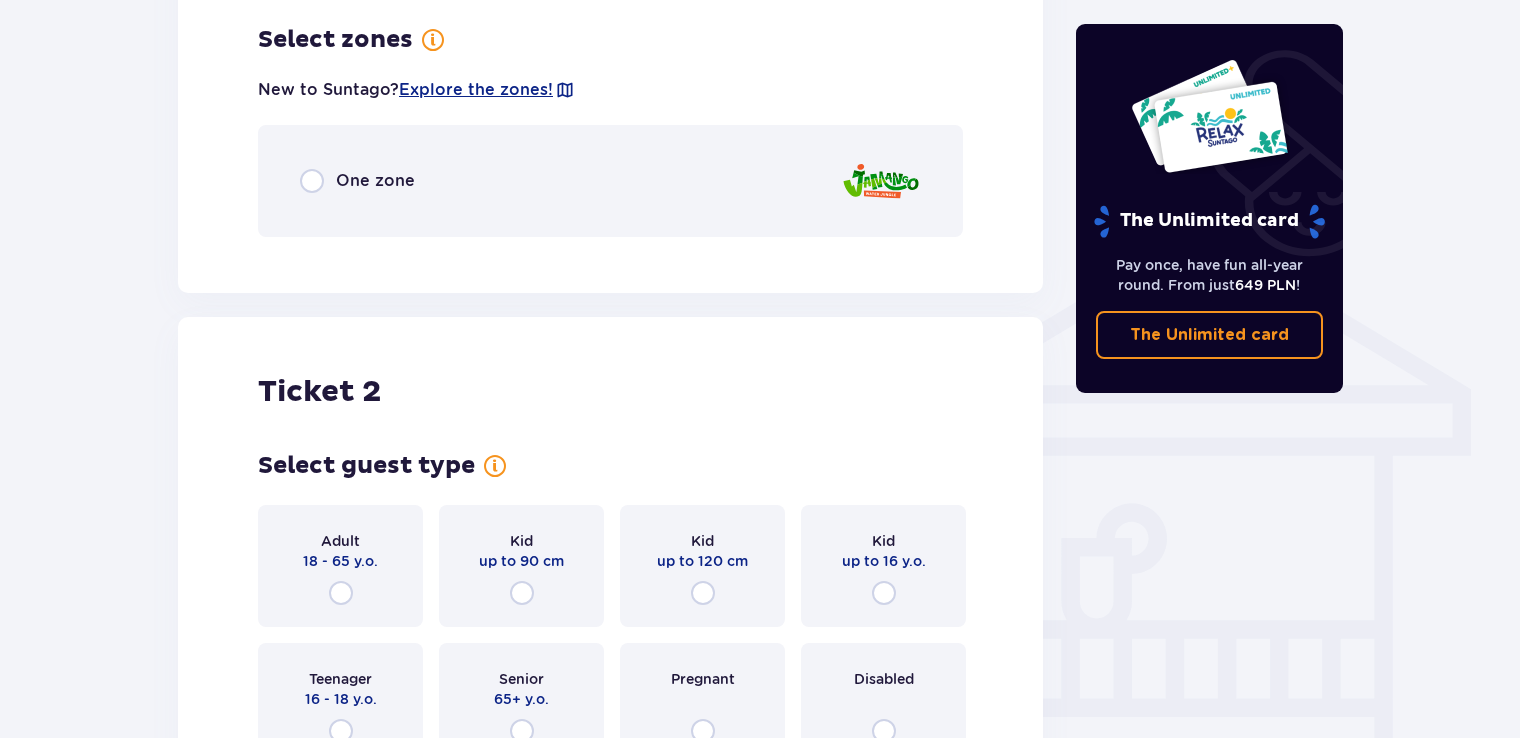 click on "One zone" at bounding box center [375, 181] 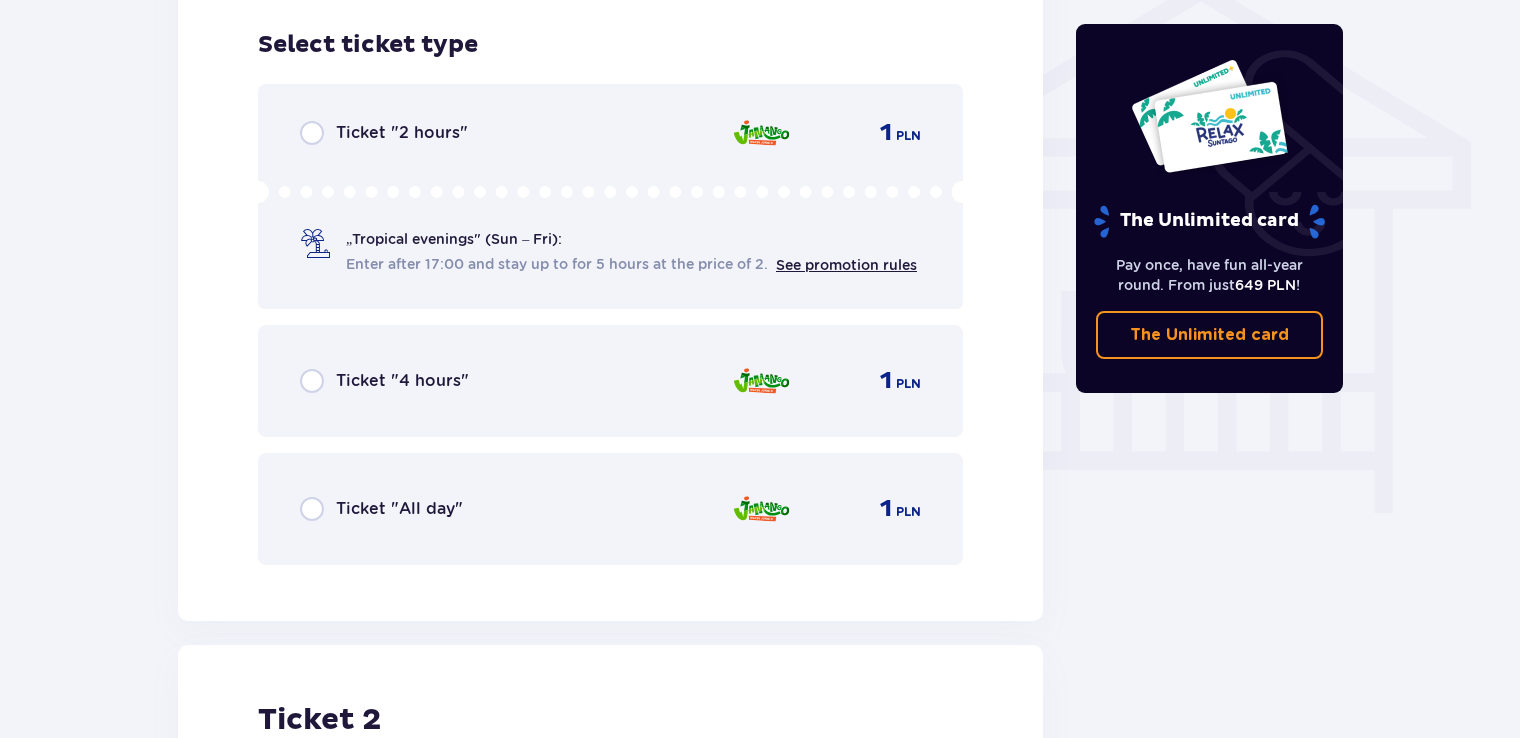scroll, scrollTop: 1649, scrollLeft: 0, axis: vertical 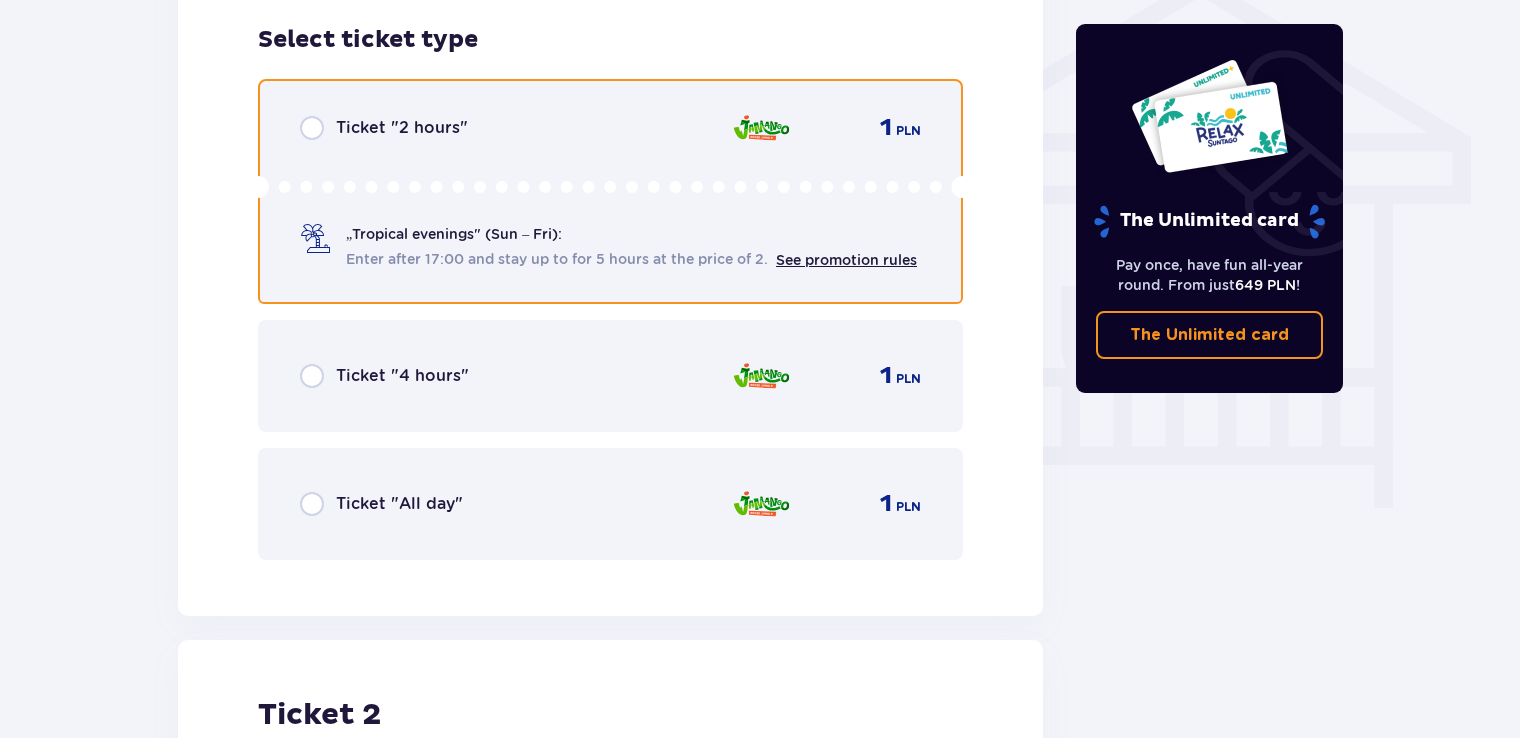 click at bounding box center [312, 128] 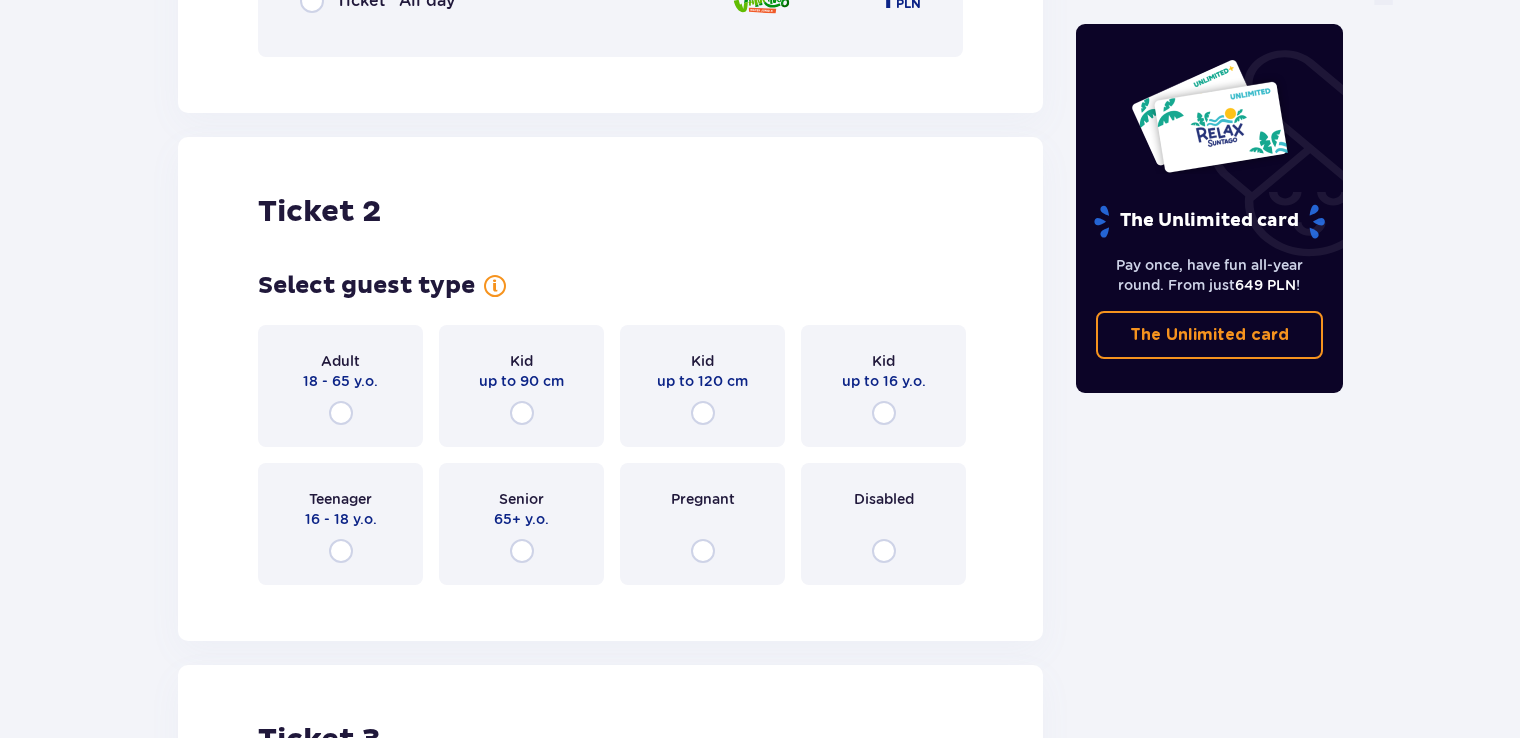 scroll, scrollTop: 2263, scrollLeft: 0, axis: vertical 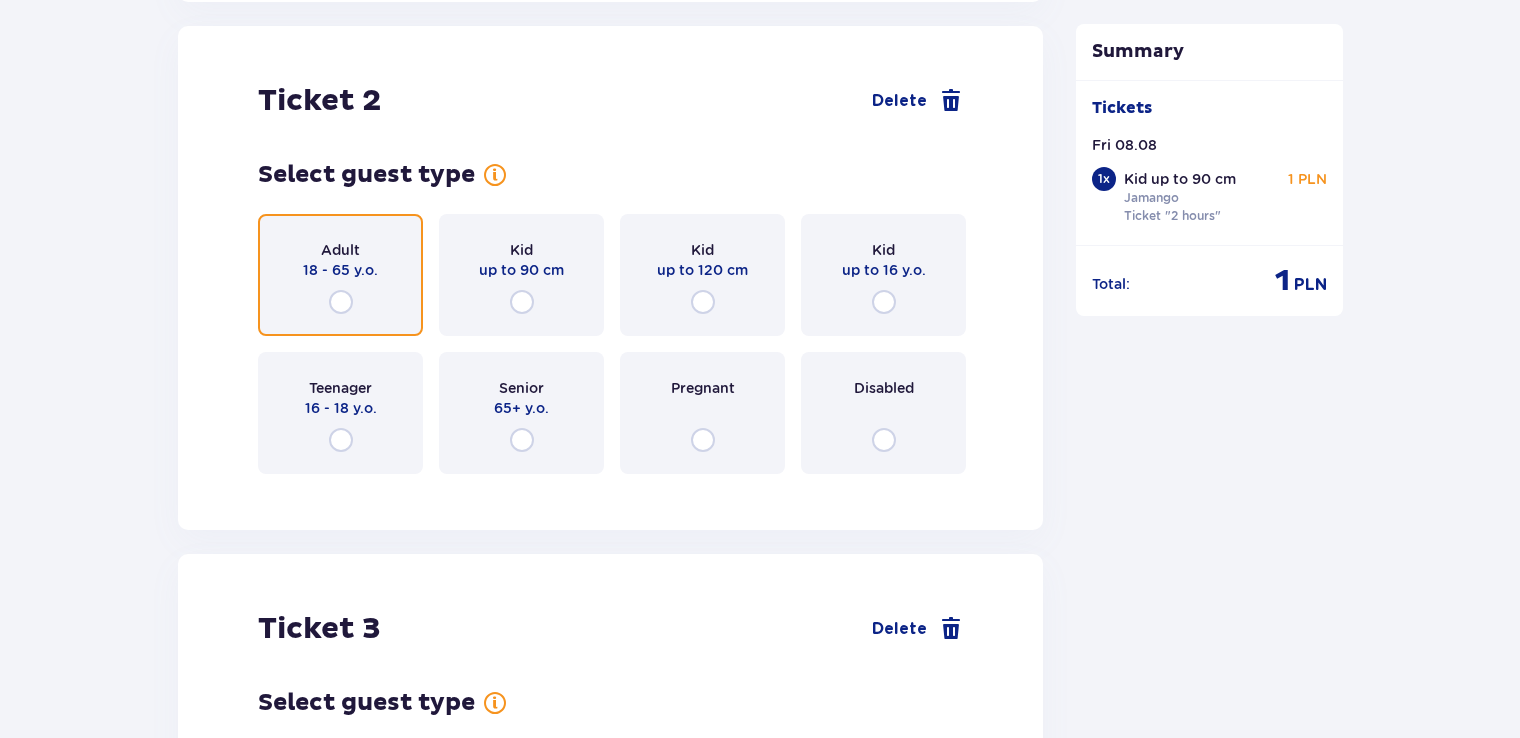 click at bounding box center [341, 302] 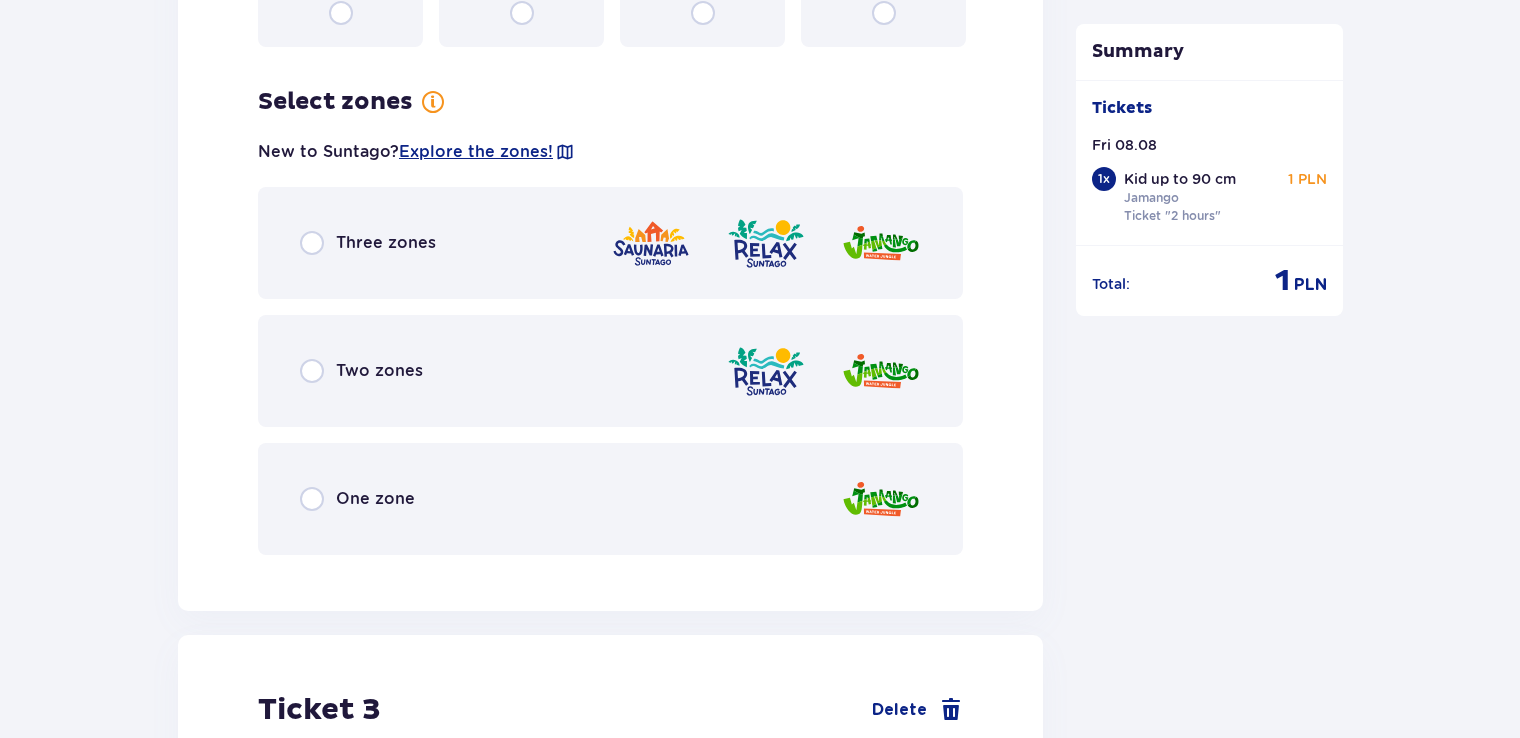scroll, scrollTop: 2751, scrollLeft: 0, axis: vertical 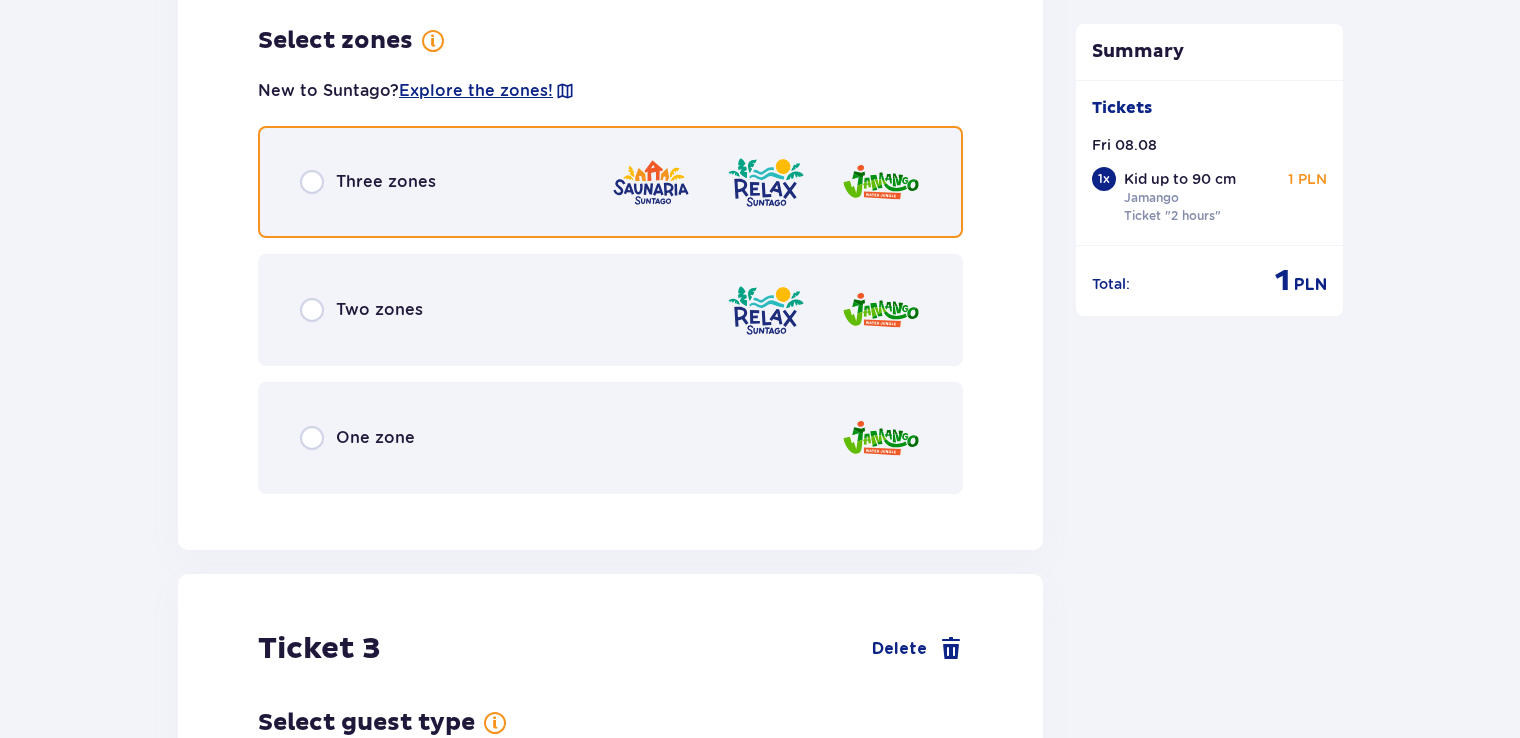 click at bounding box center [312, 182] 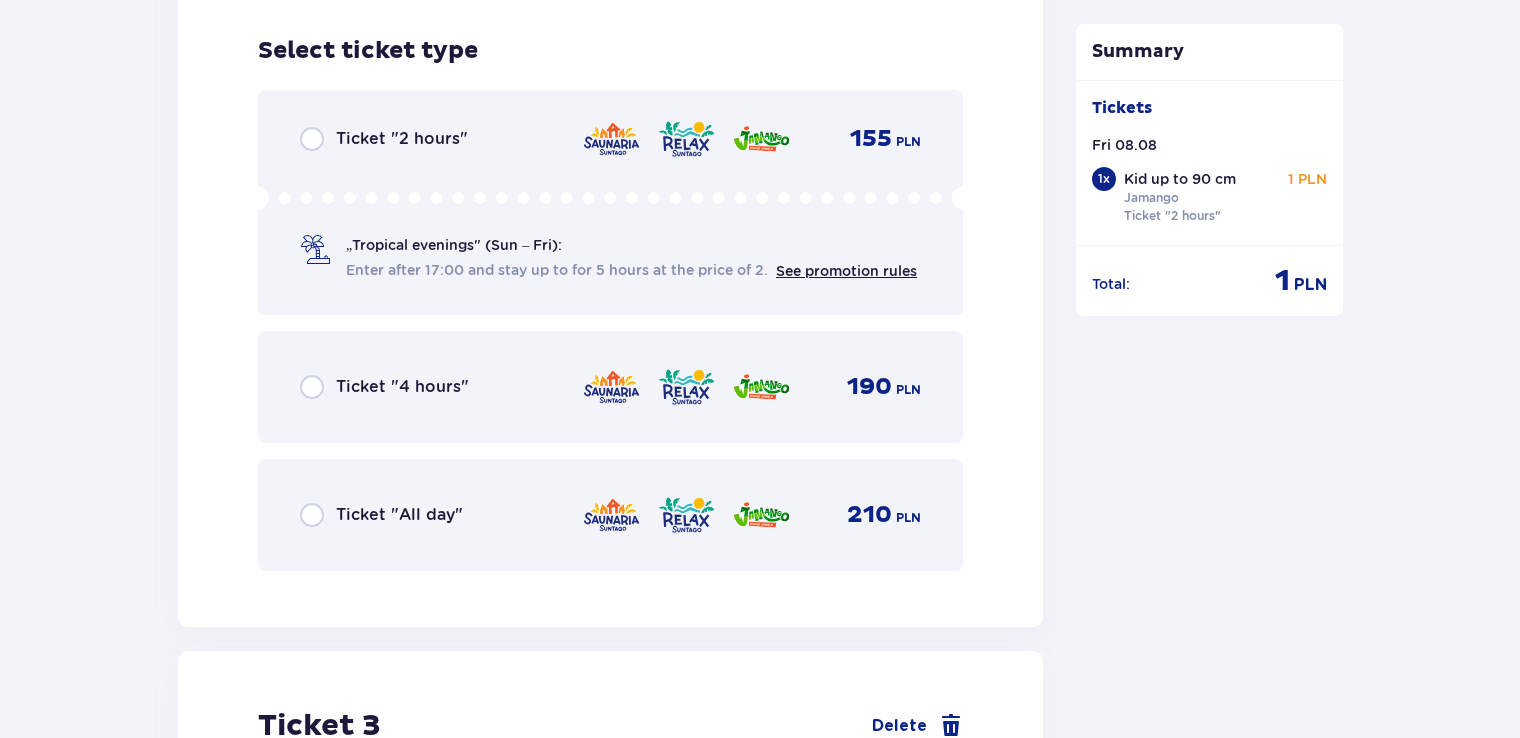 scroll, scrollTop: 3259, scrollLeft: 0, axis: vertical 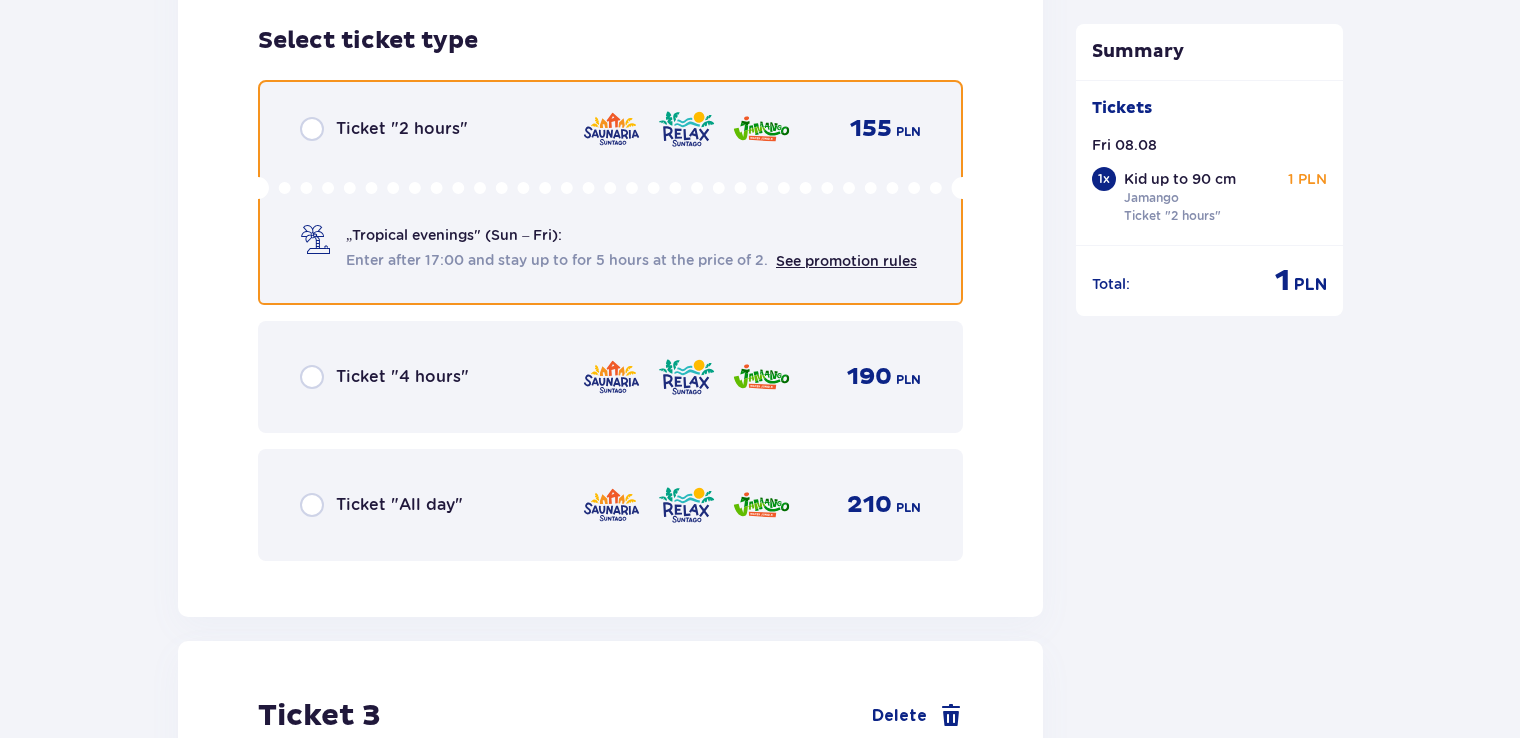 click at bounding box center [312, 129] 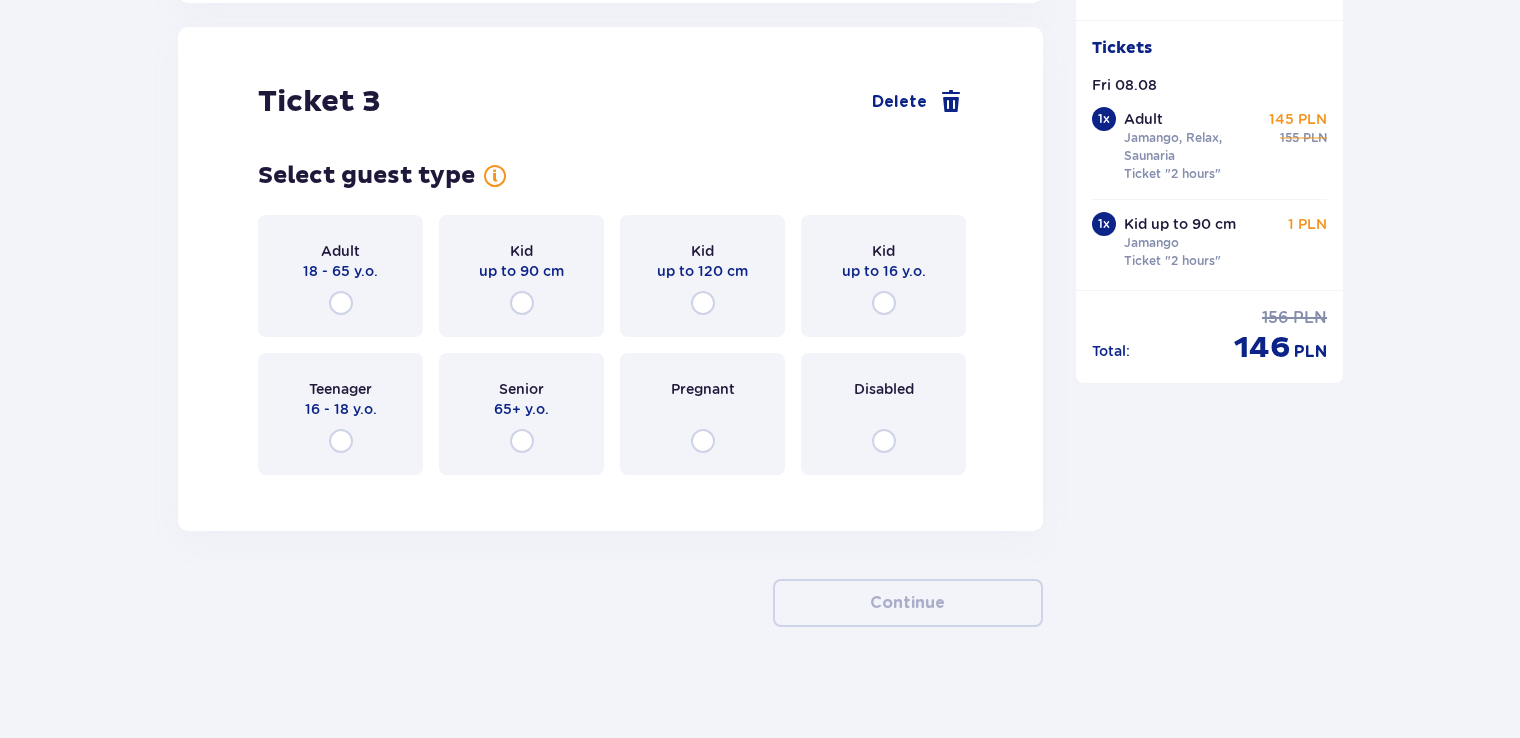 scroll, scrollTop: 3879, scrollLeft: 0, axis: vertical 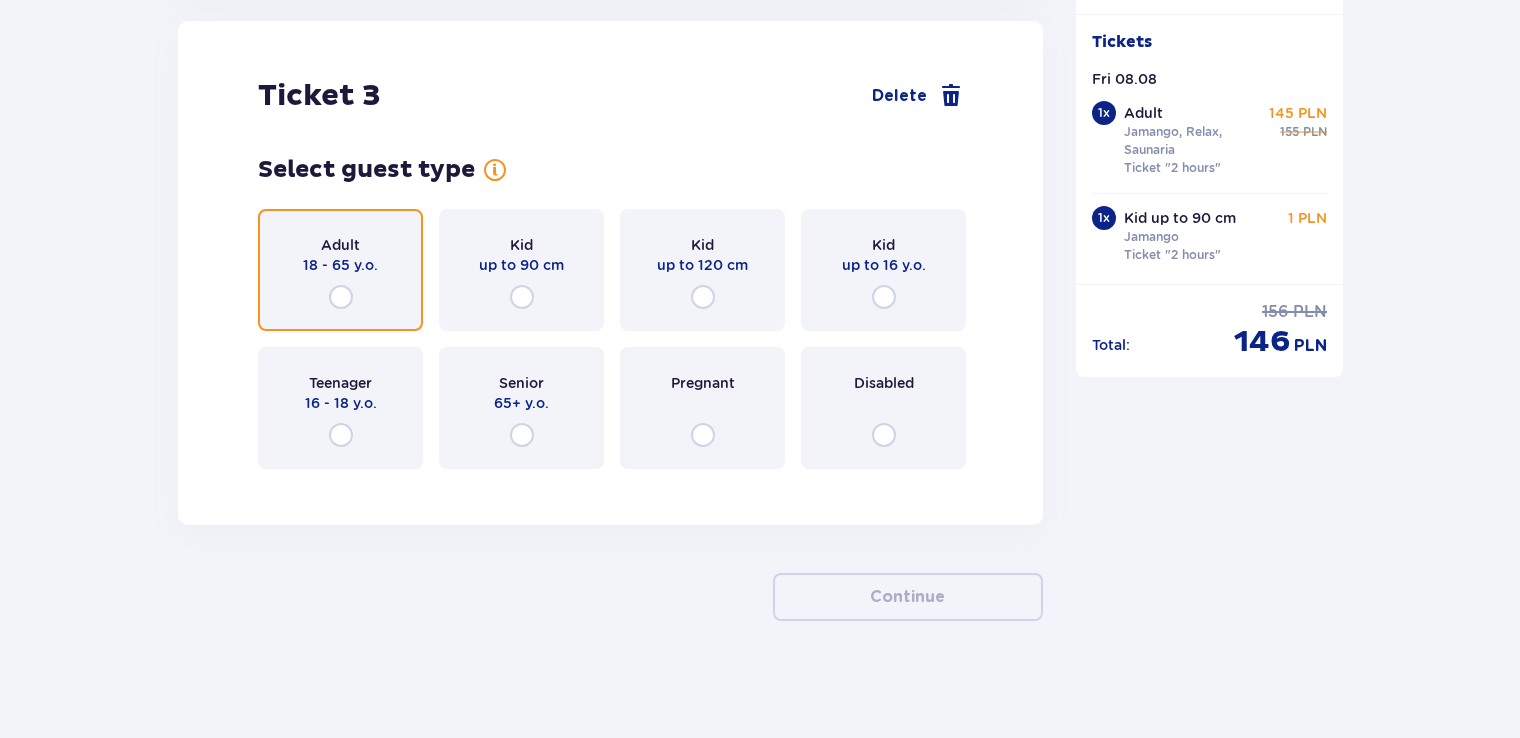 click at bounding box center (341, 297) 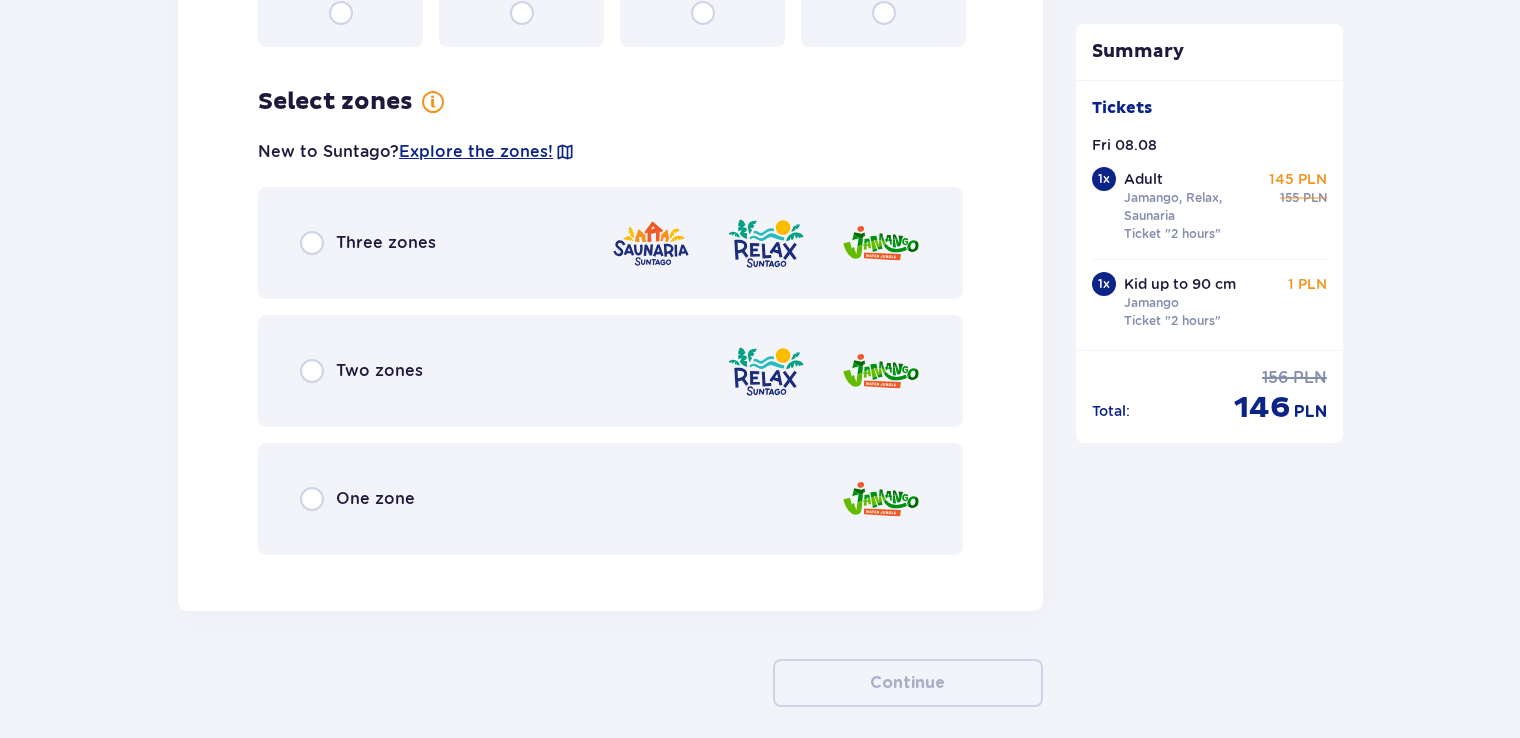 scroll, scrollTop: 4361, scrollLeft: 0, axis: vertical 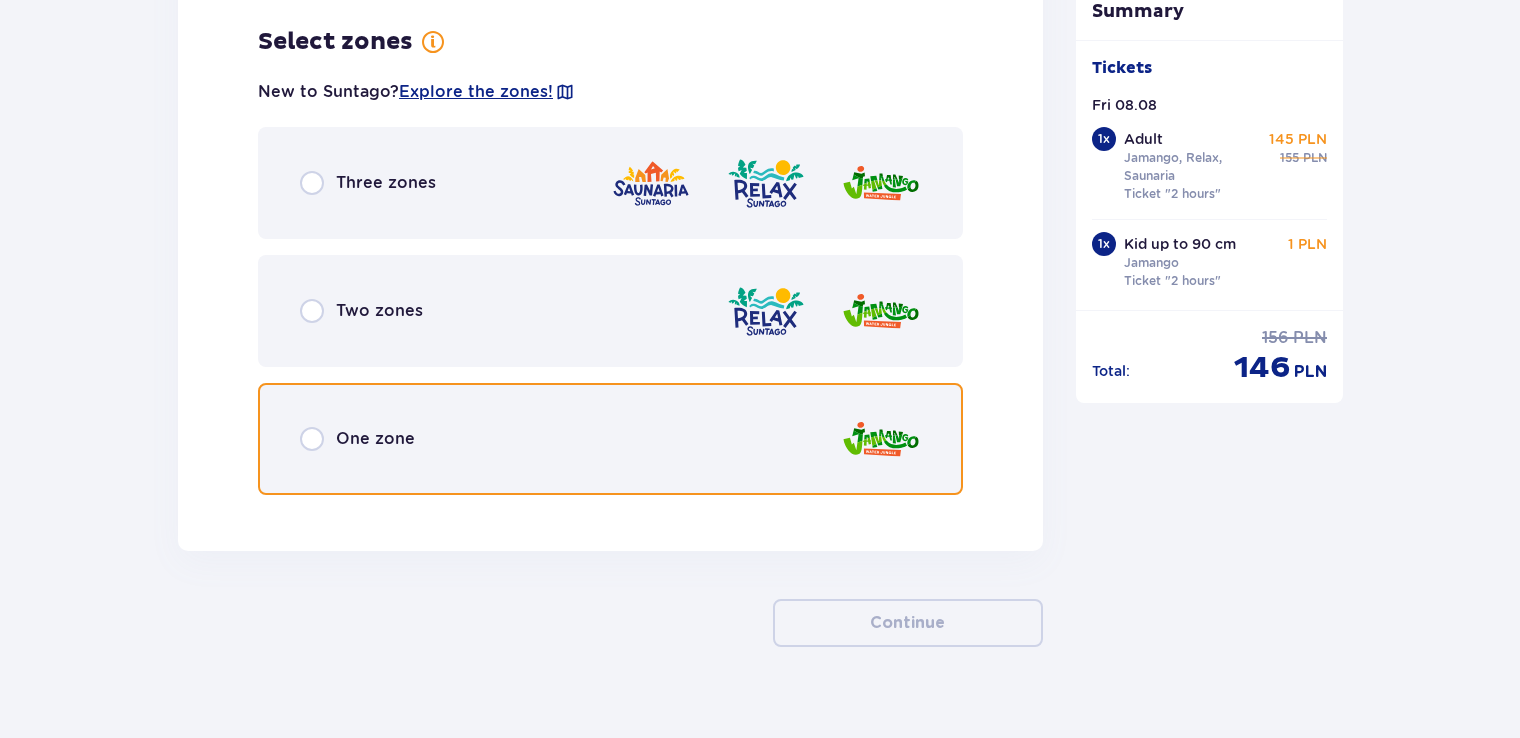 click at bounding box center (312, 439) 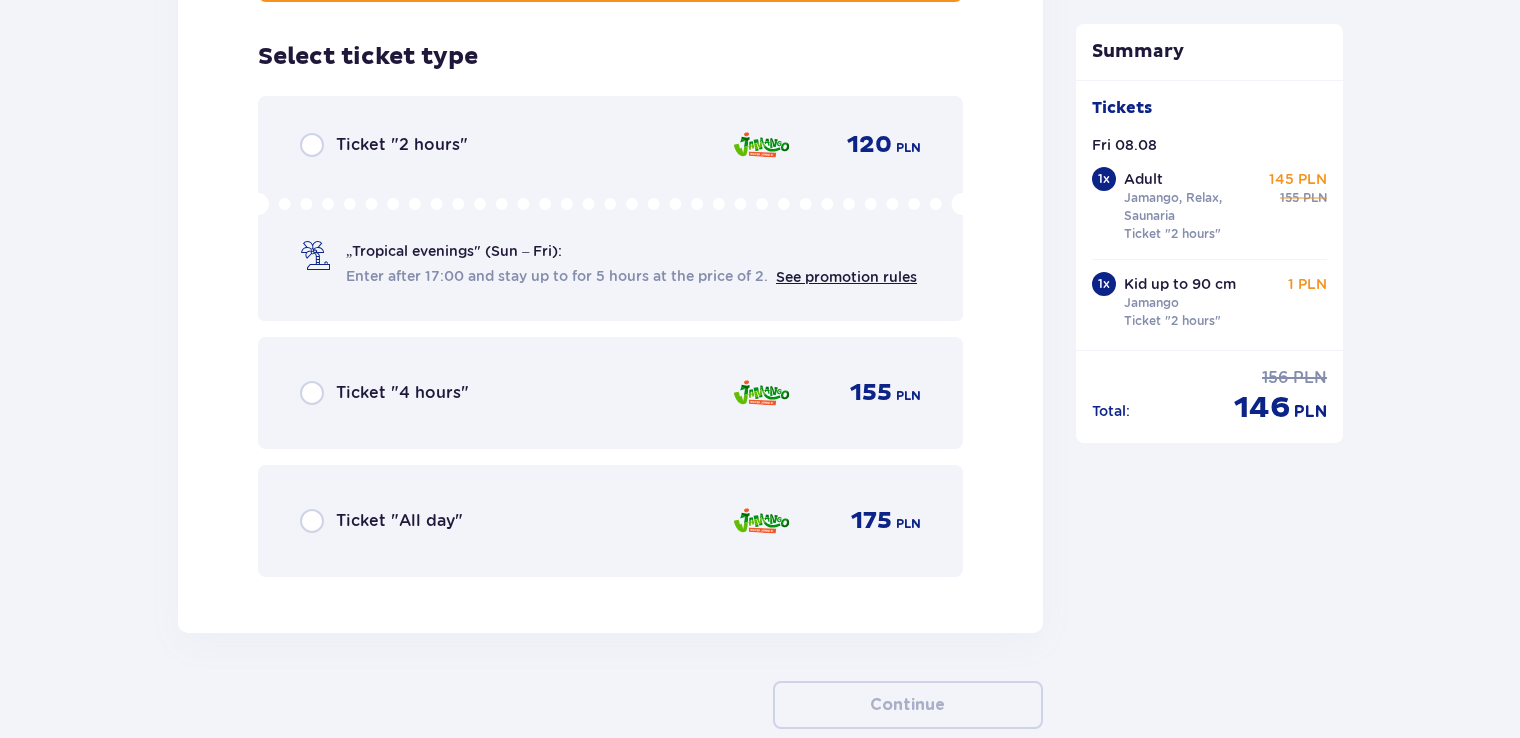 scroll, scrollTop: 4869, scrollLeft: 0, axis: vertical 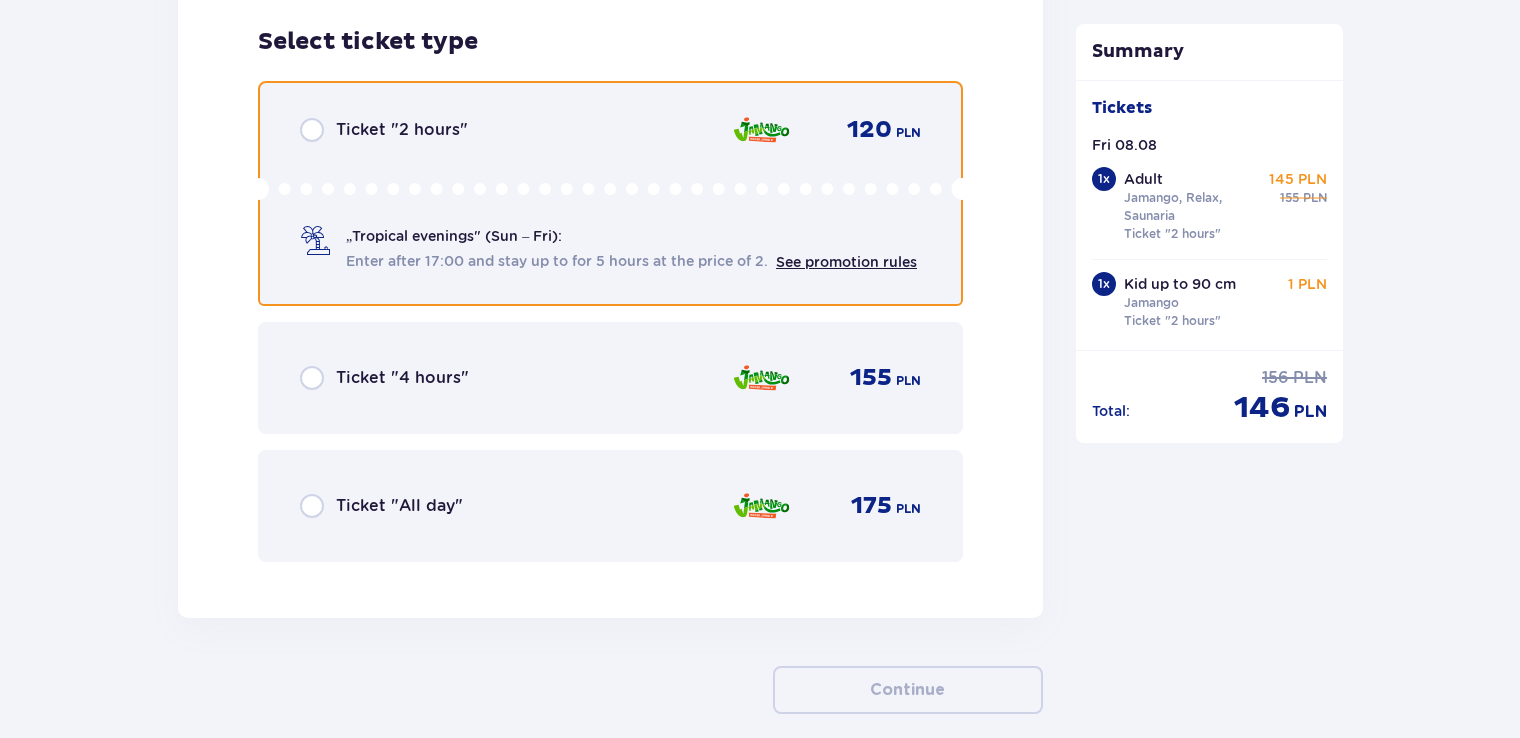 click at bounding box center (312, 130) 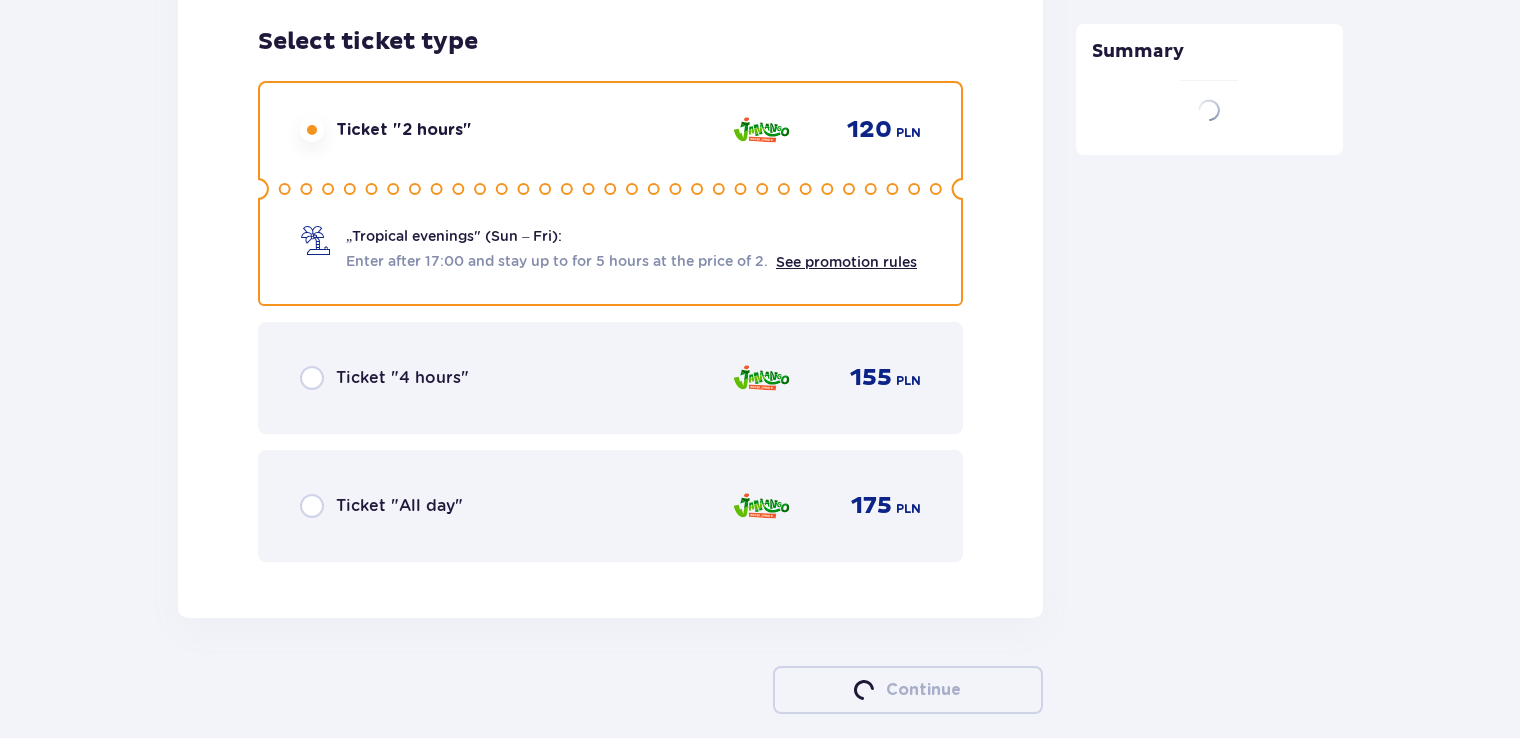 click at bounding box center [312, 130] 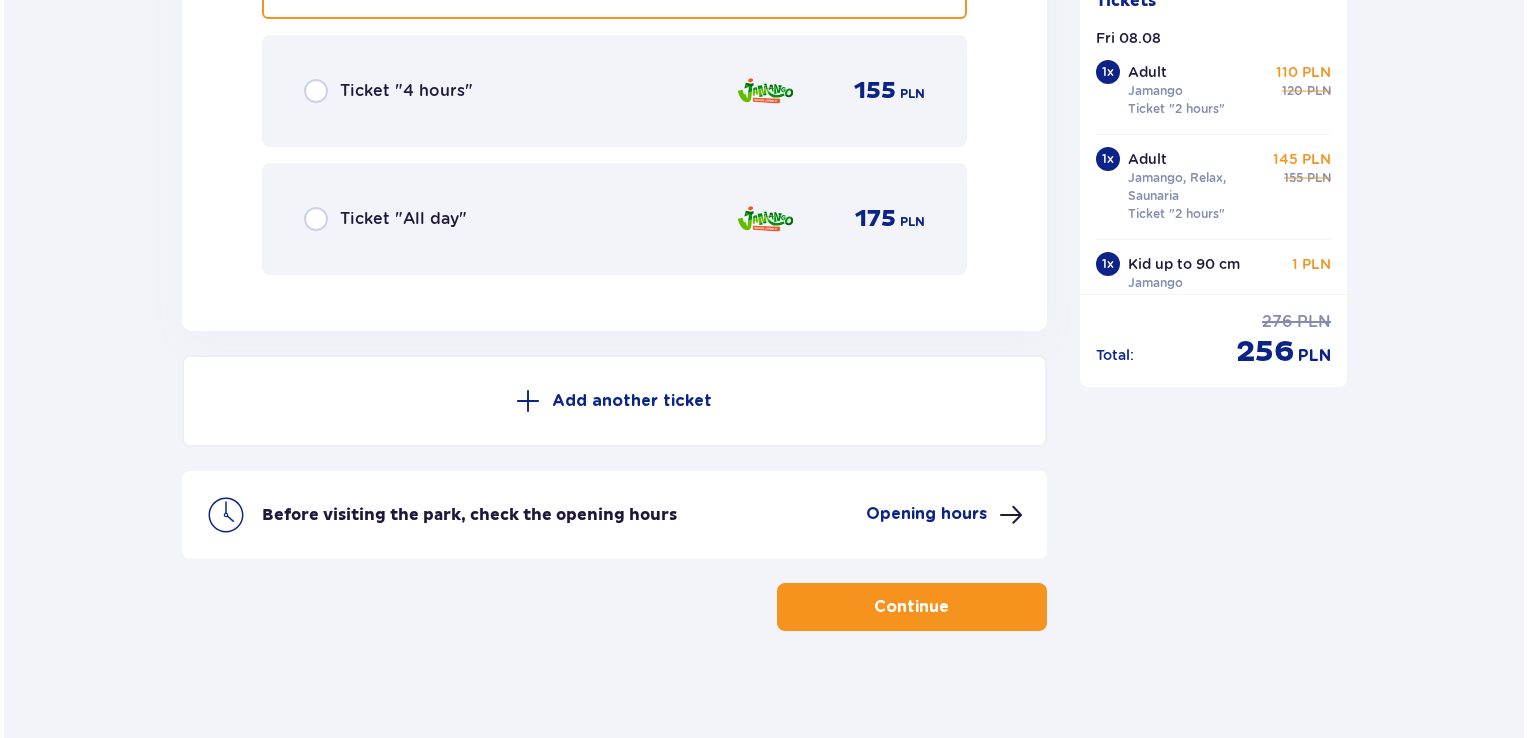 scroll, scrollTop: 5164, scrollLeft: 0, axis: vertical 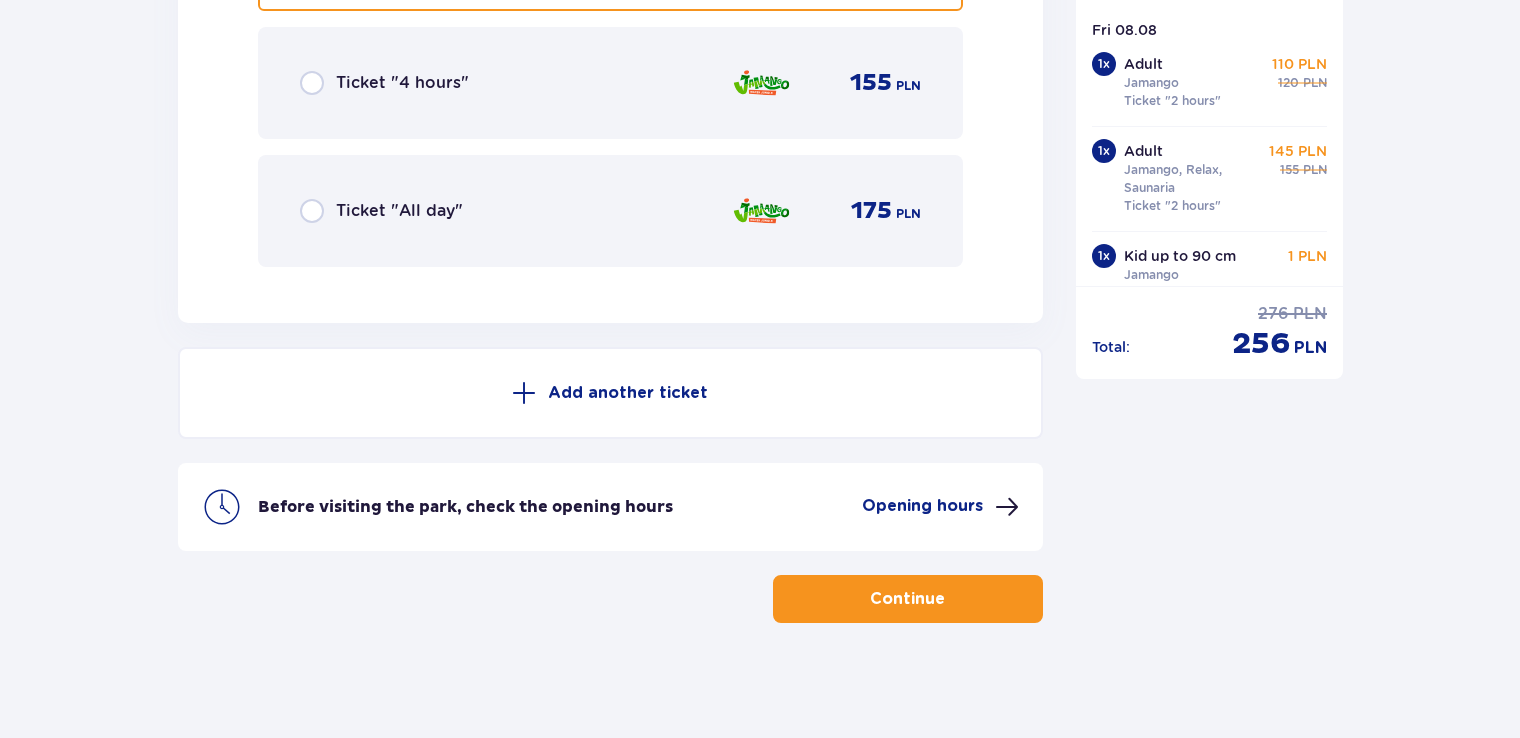 click on "Opening hours" at bounding box center [922, 506] 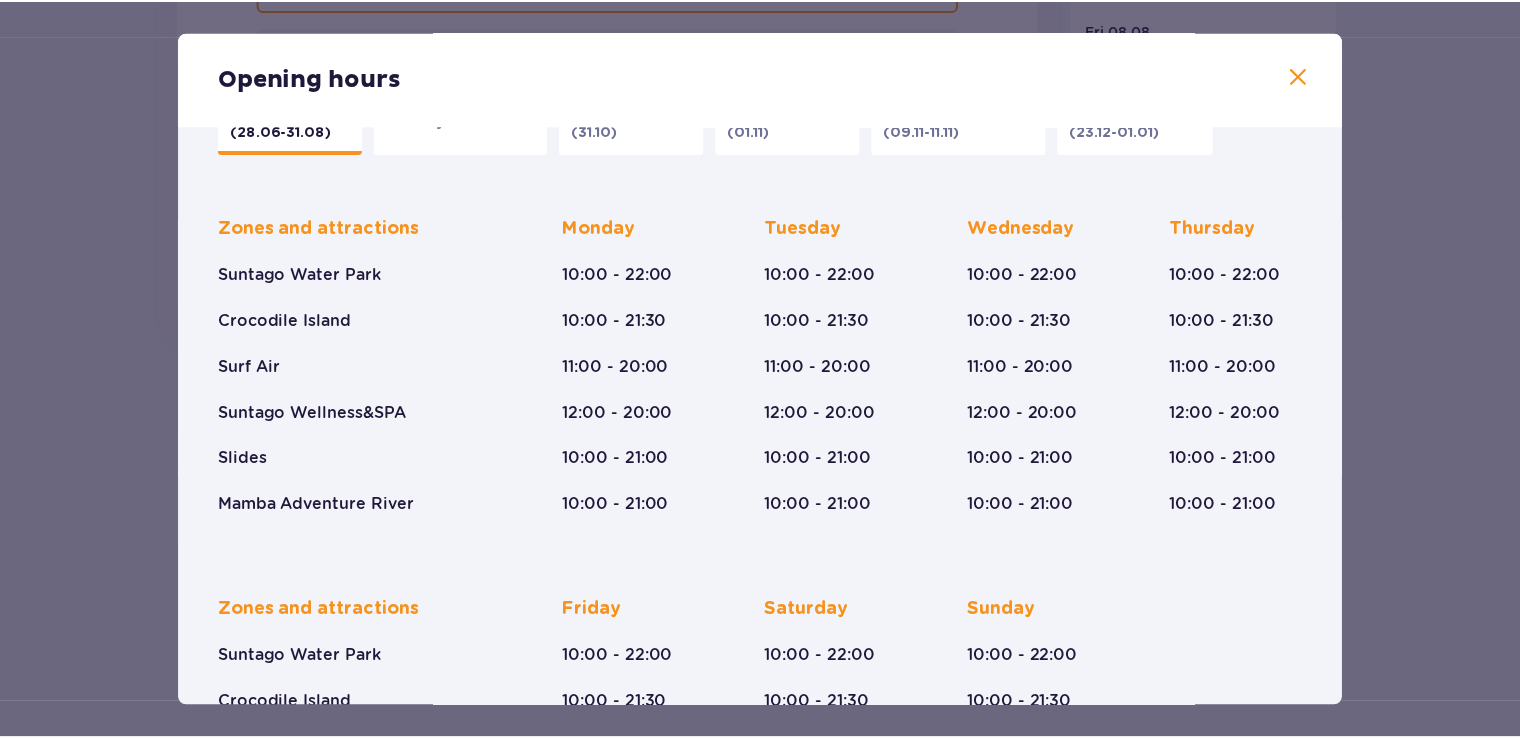 scroll, scrollTop: 0, scrollLeft: 0, axis: both 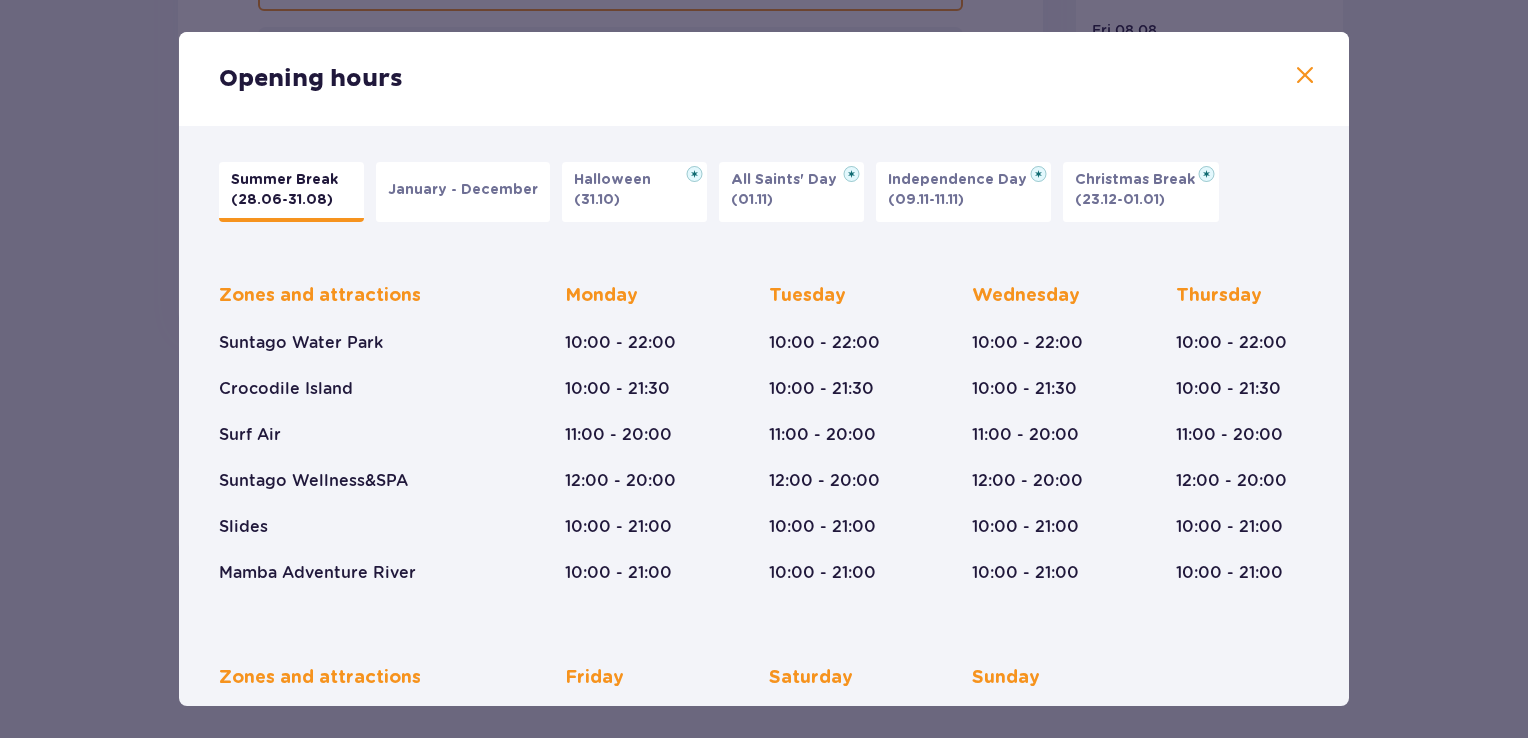 click at bounding box center [1305, 76] 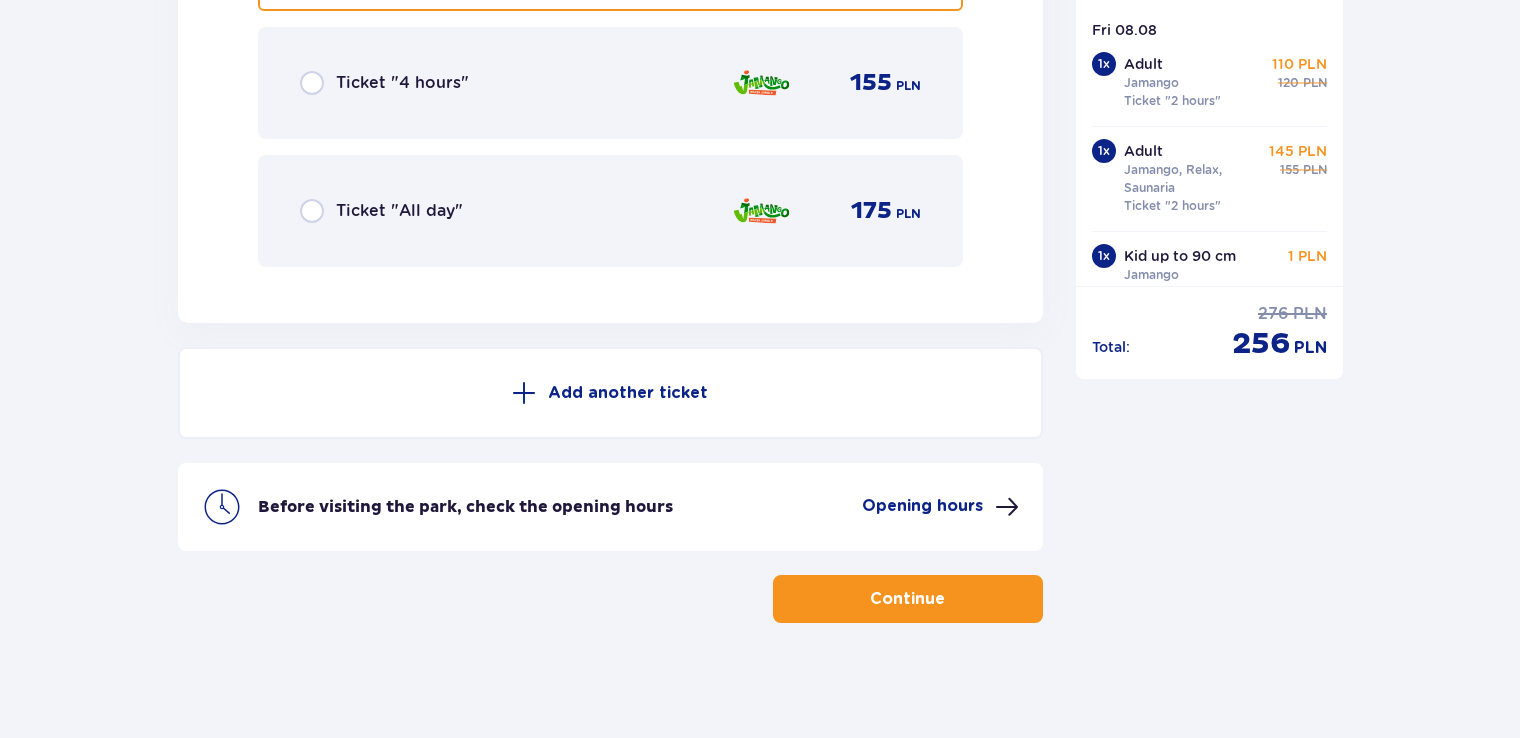 click on "Continue" at bounding box center (908, 599) 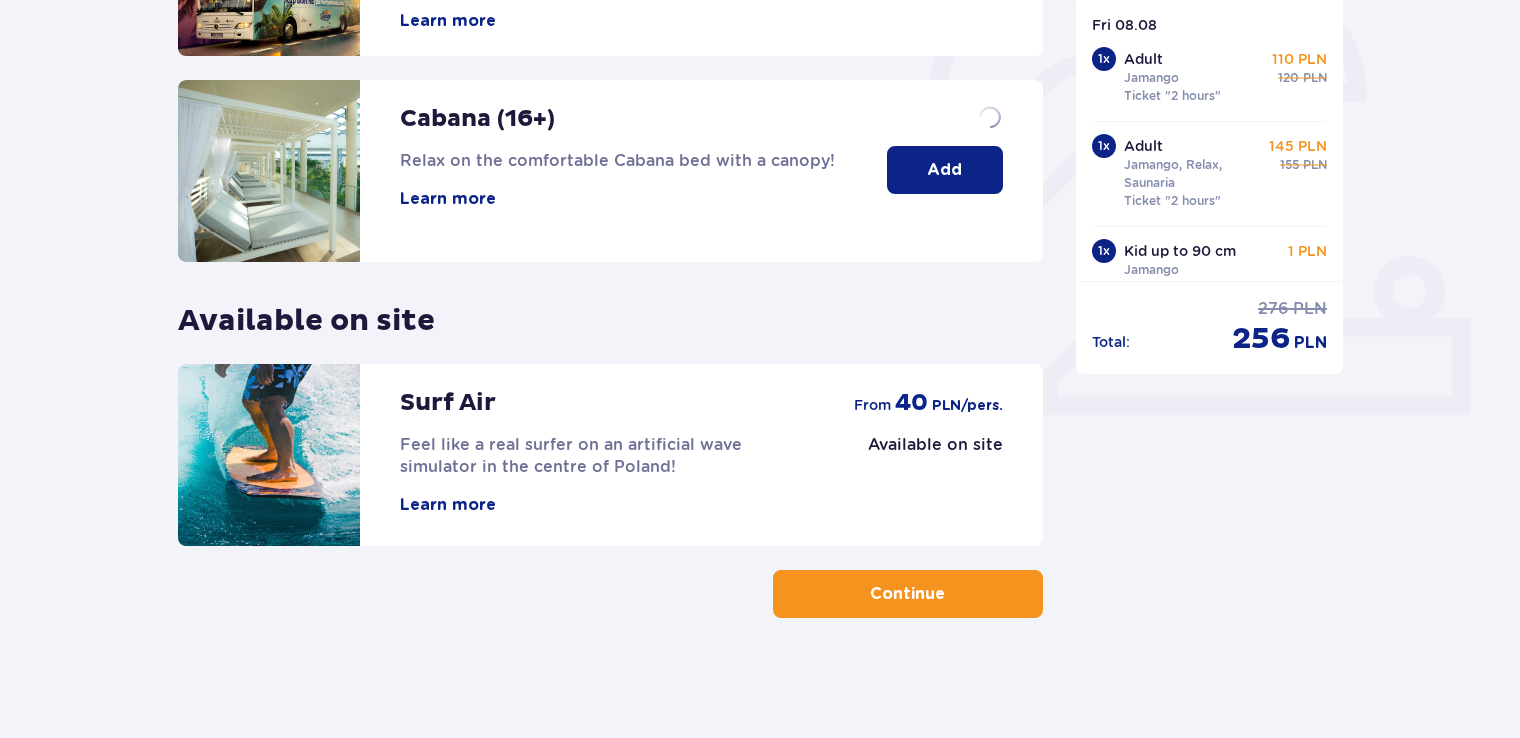 scroll, scrollTop: 0, scrollLeft: 0, axis: both 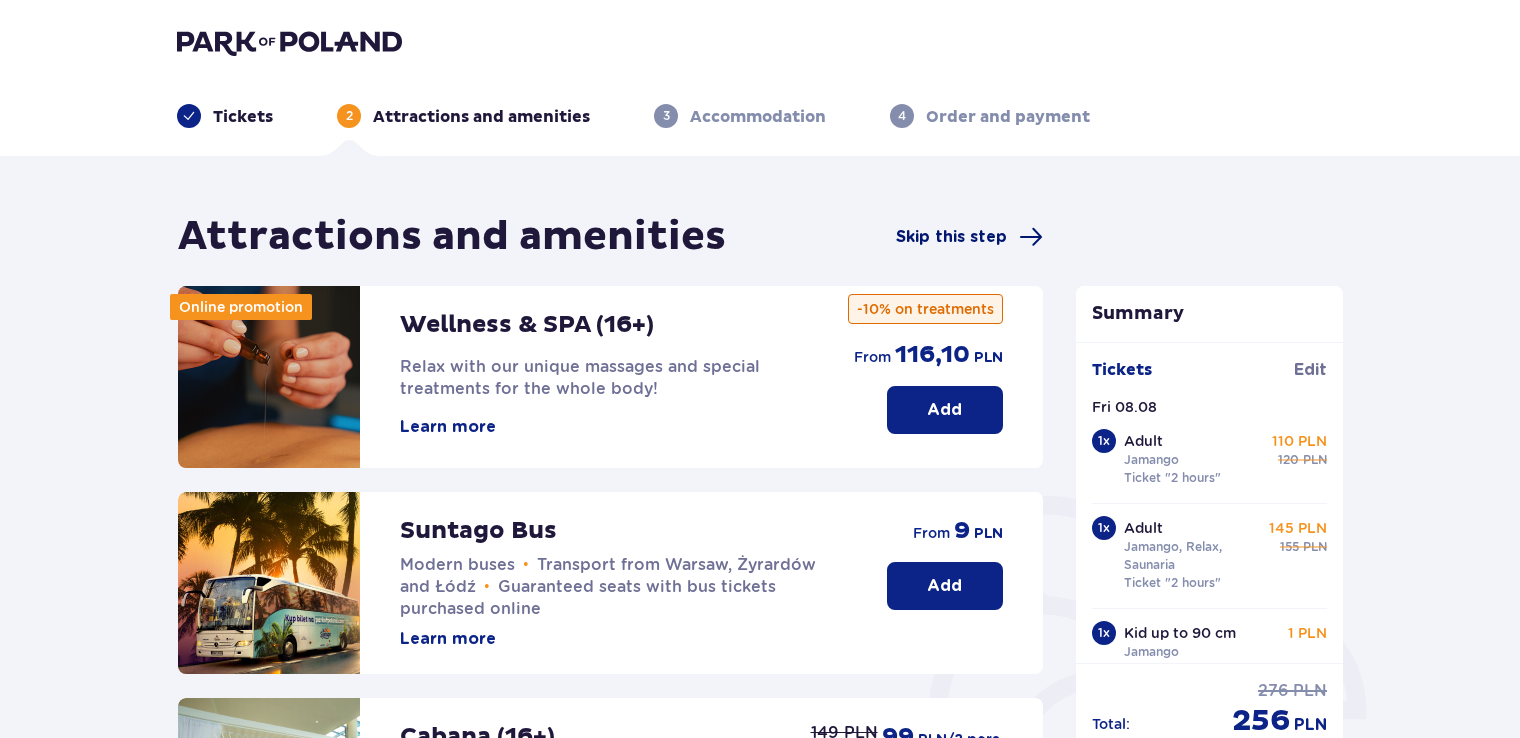 click on "Skip this step" at bounding box center (951, 237) 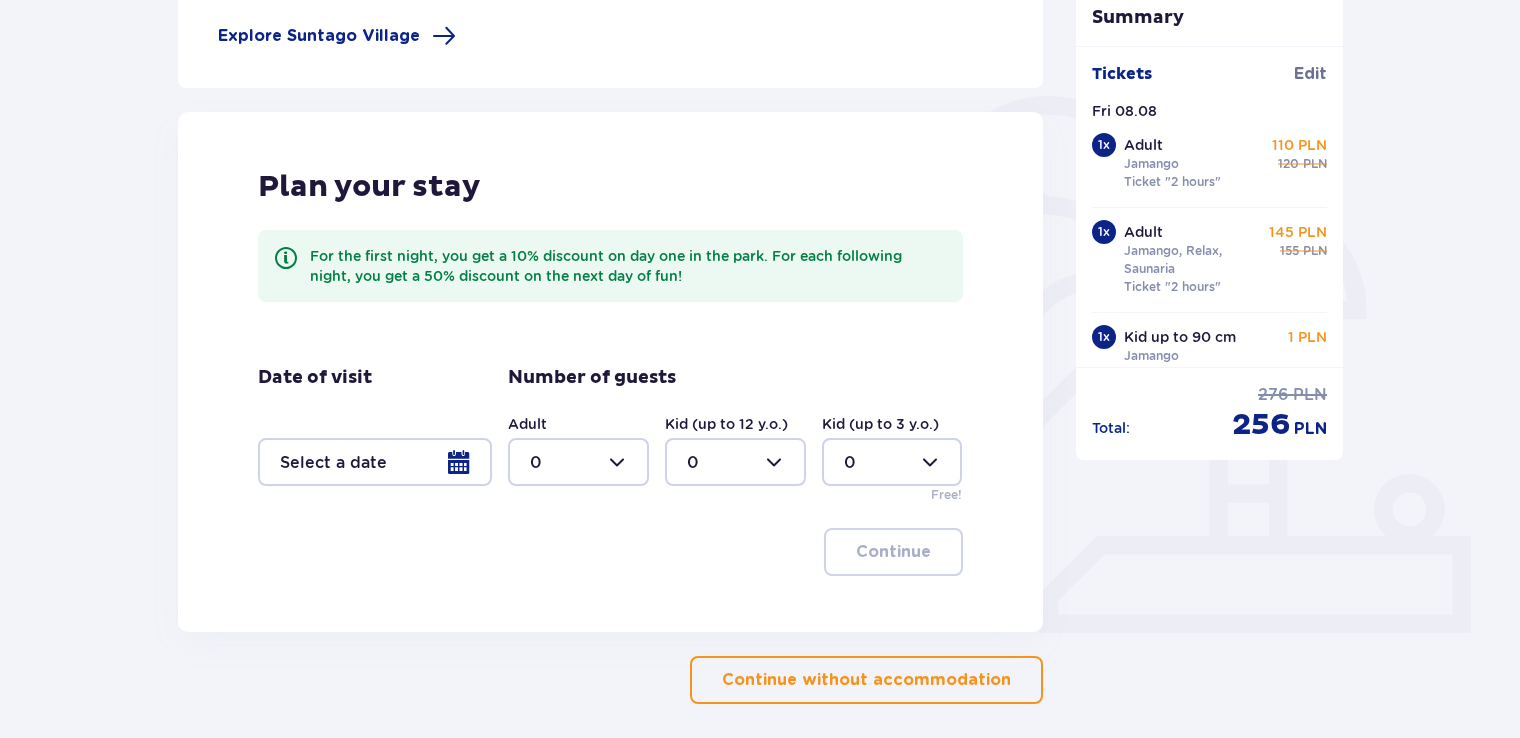 scroll, scrollTop: 300, scrollLeft: 0, axis: vertical 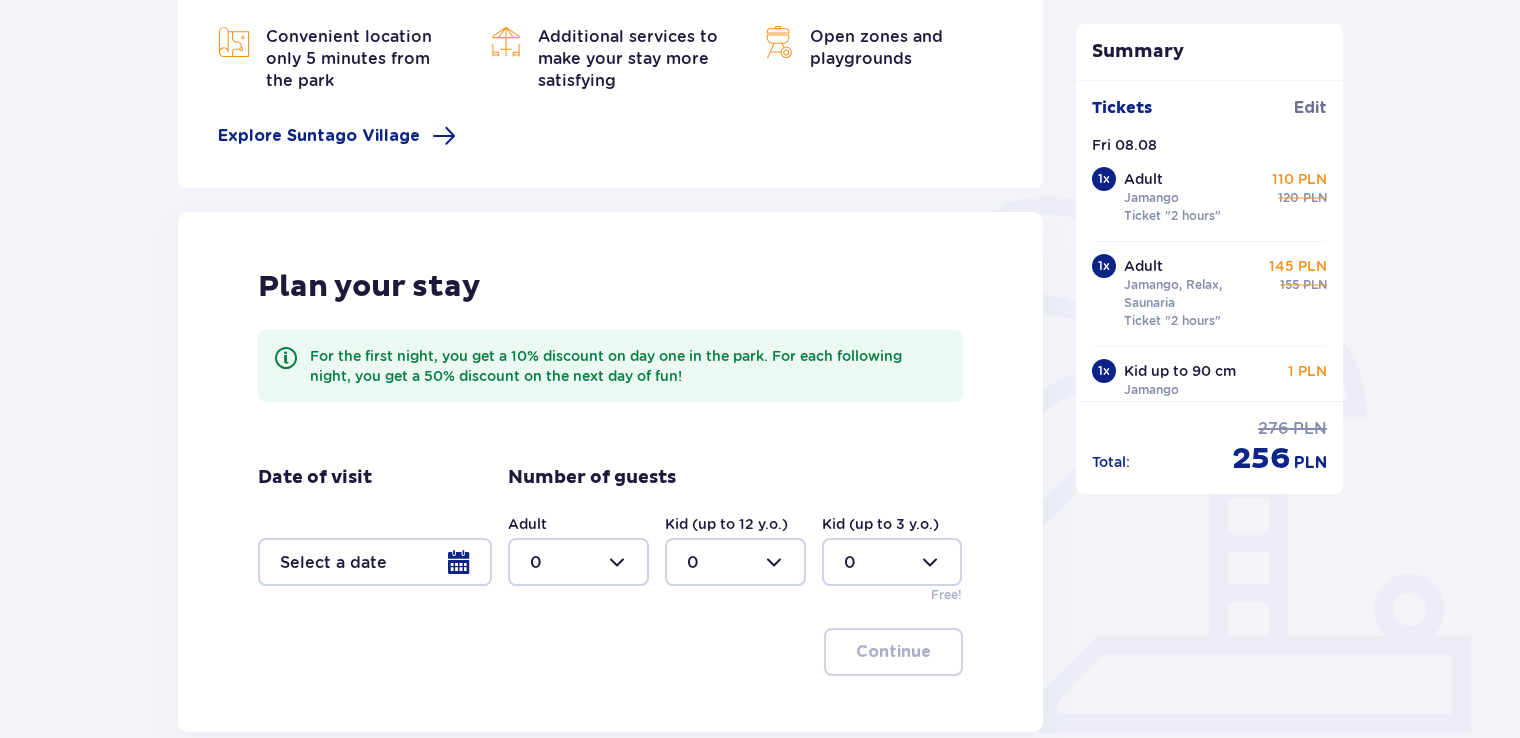 click on "Jamango, Relax, Saunaria" at bounding box center (1193, 294) 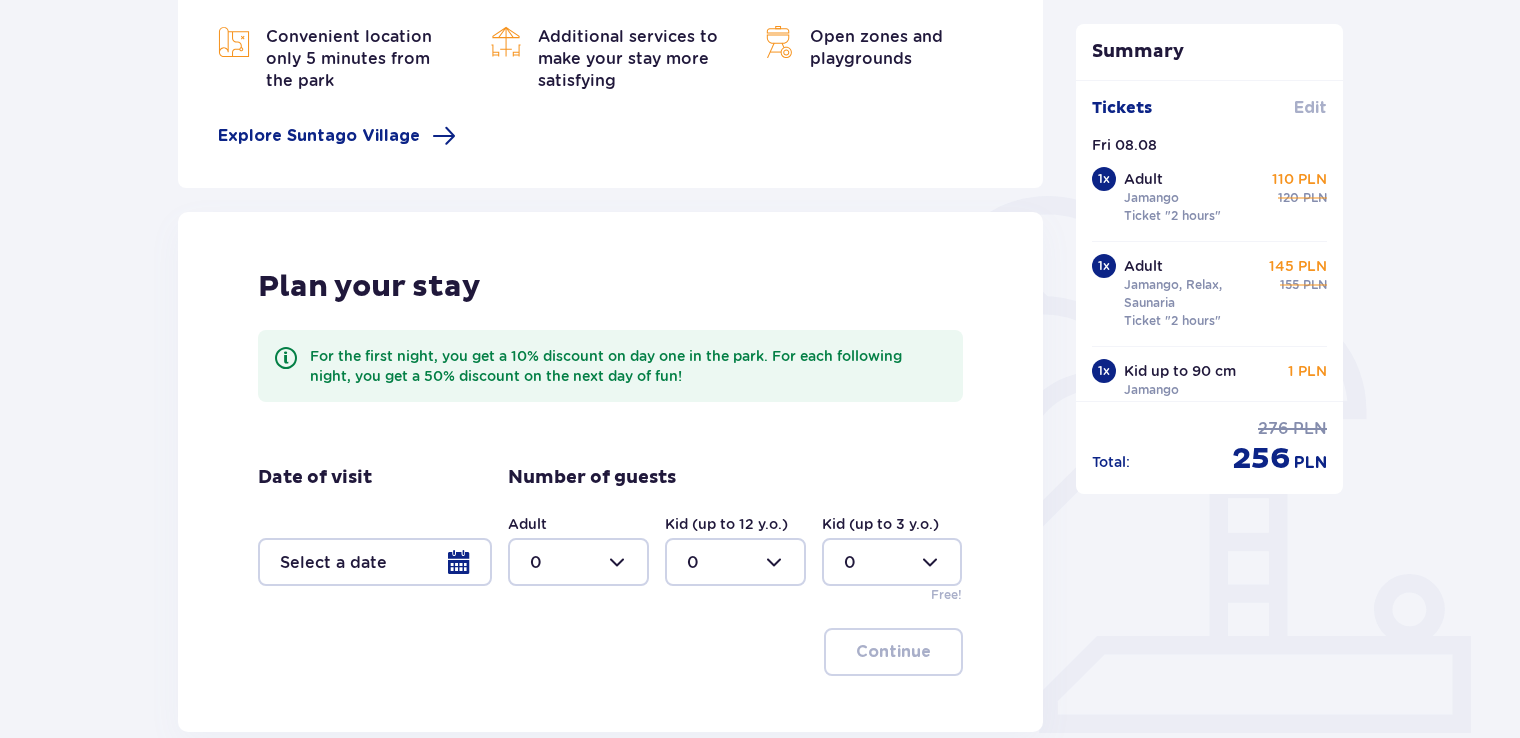 click on "Edit" at bounding box center (1310, 108) 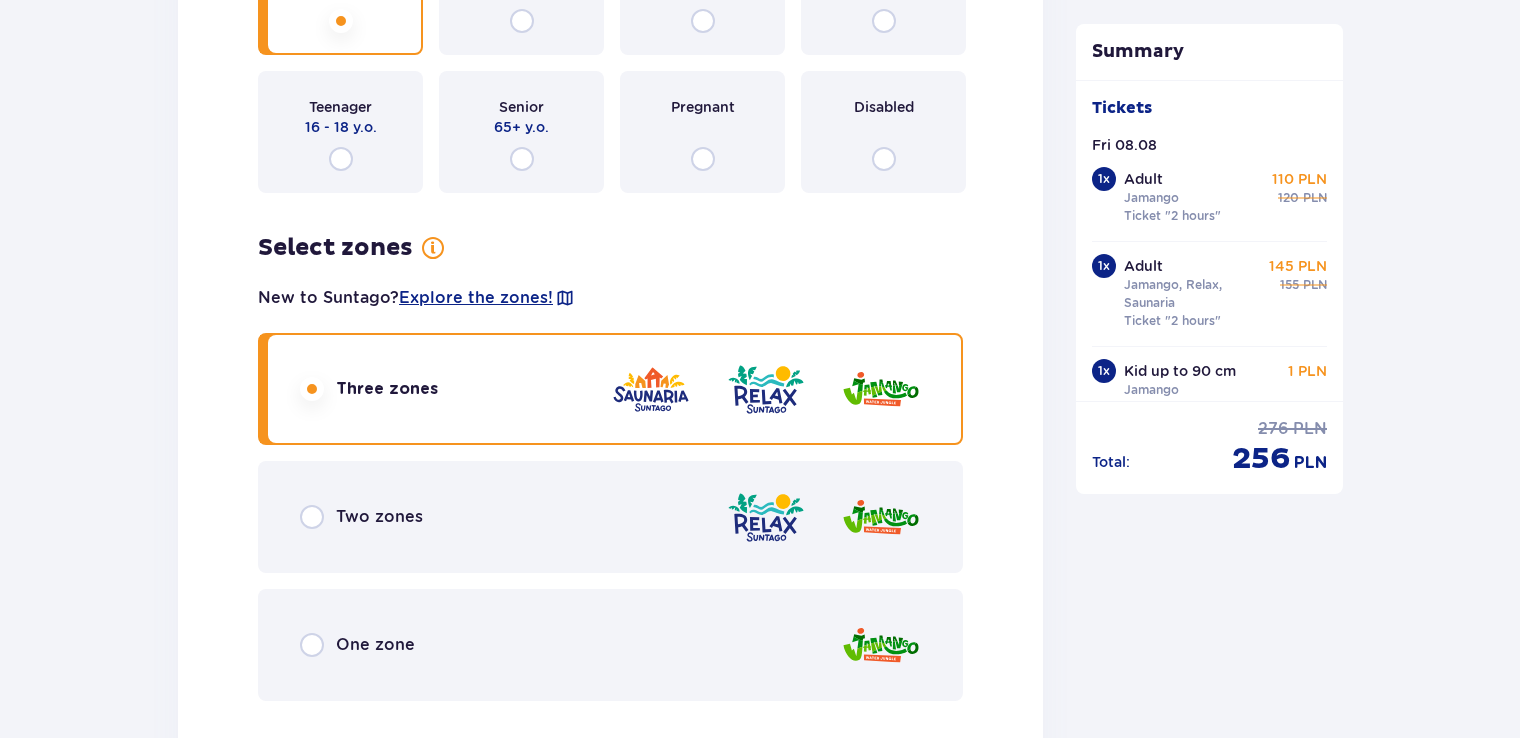 scroll, scrollTop: 2900, scrollLeft: 0, axis: vertical 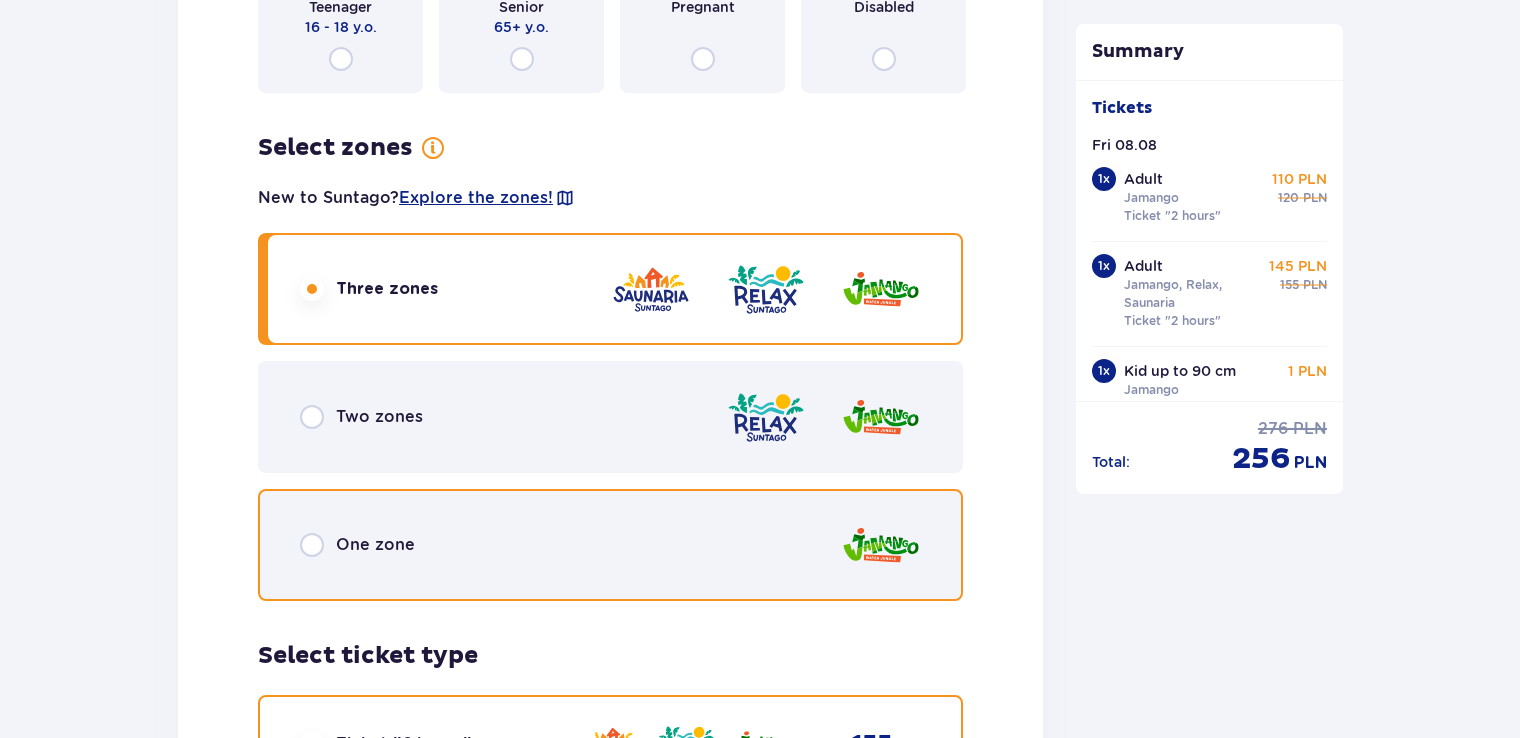 click at bounding box center (312, 545) 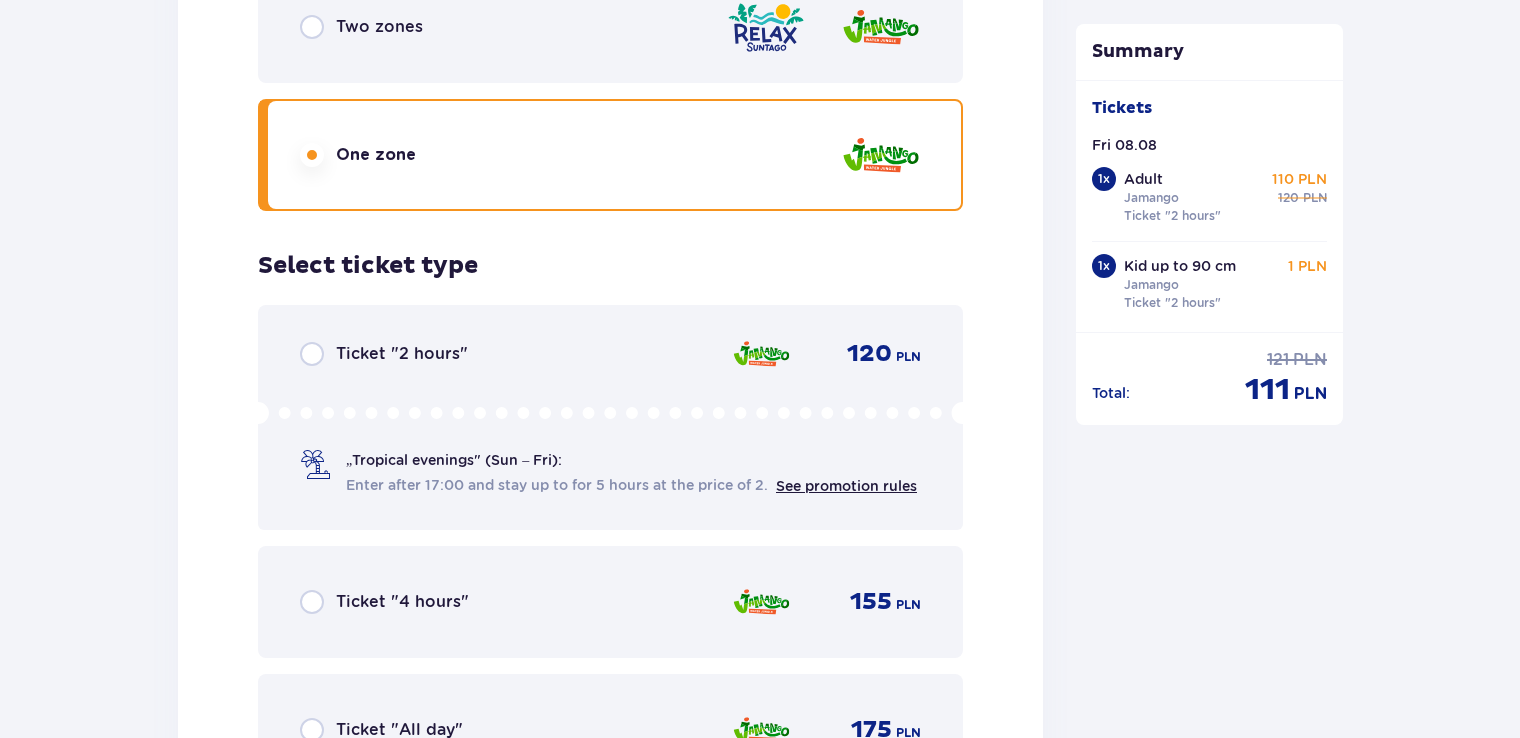 scroll, scrollTop: 3300, scrollLeft: 0, axis: vertical 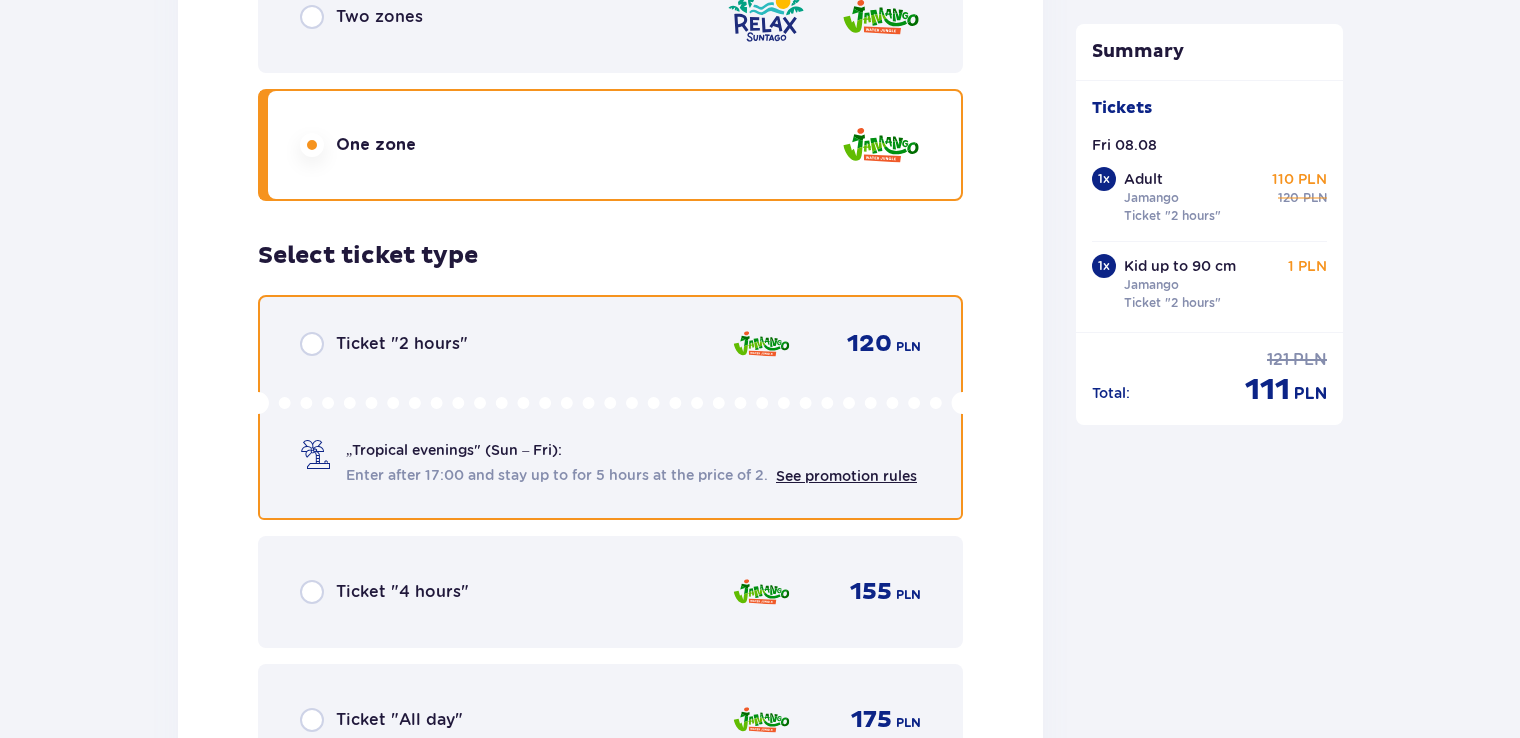 click at bounding box center [312, 344] 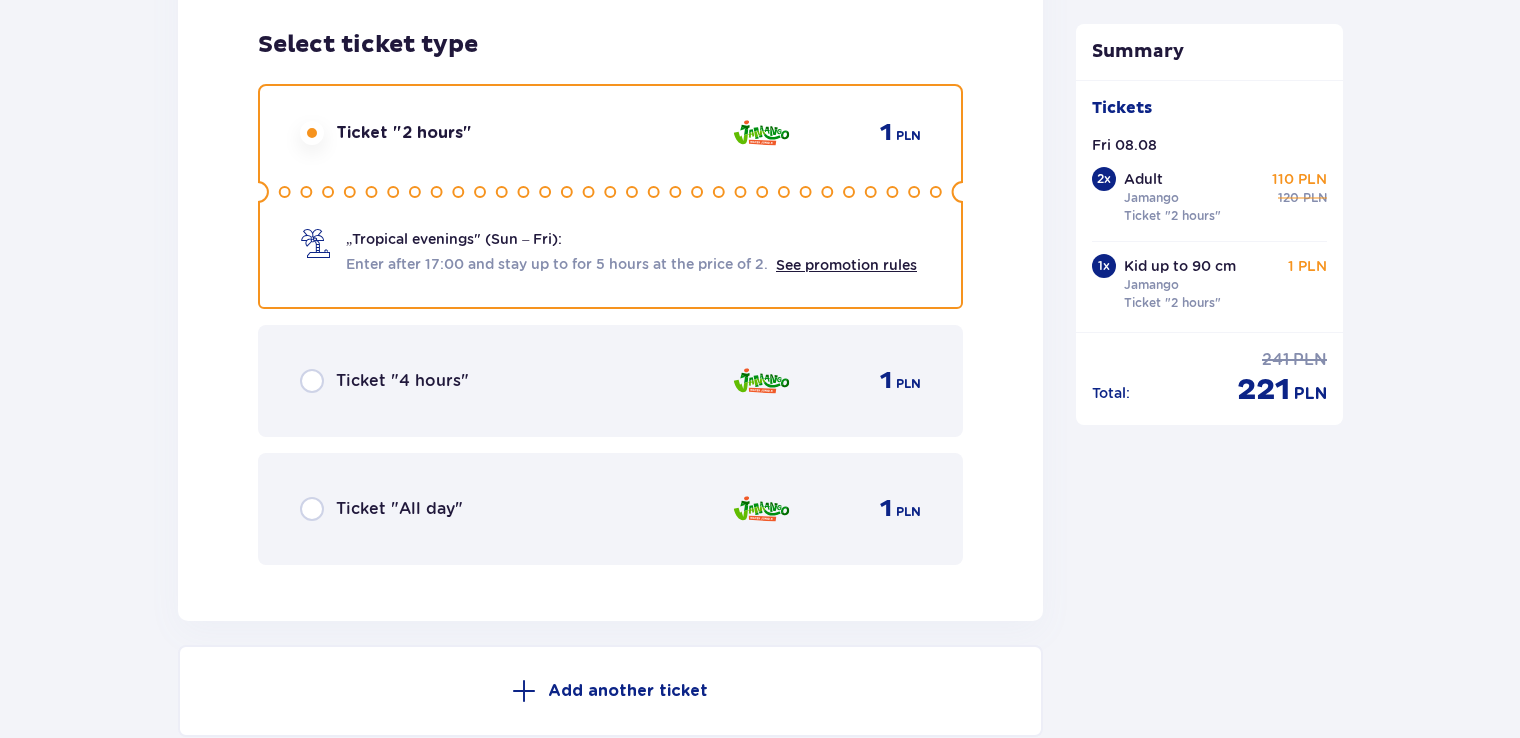 scroll, scrollTop: 4864, scrollLeft: 0, axis: vertical 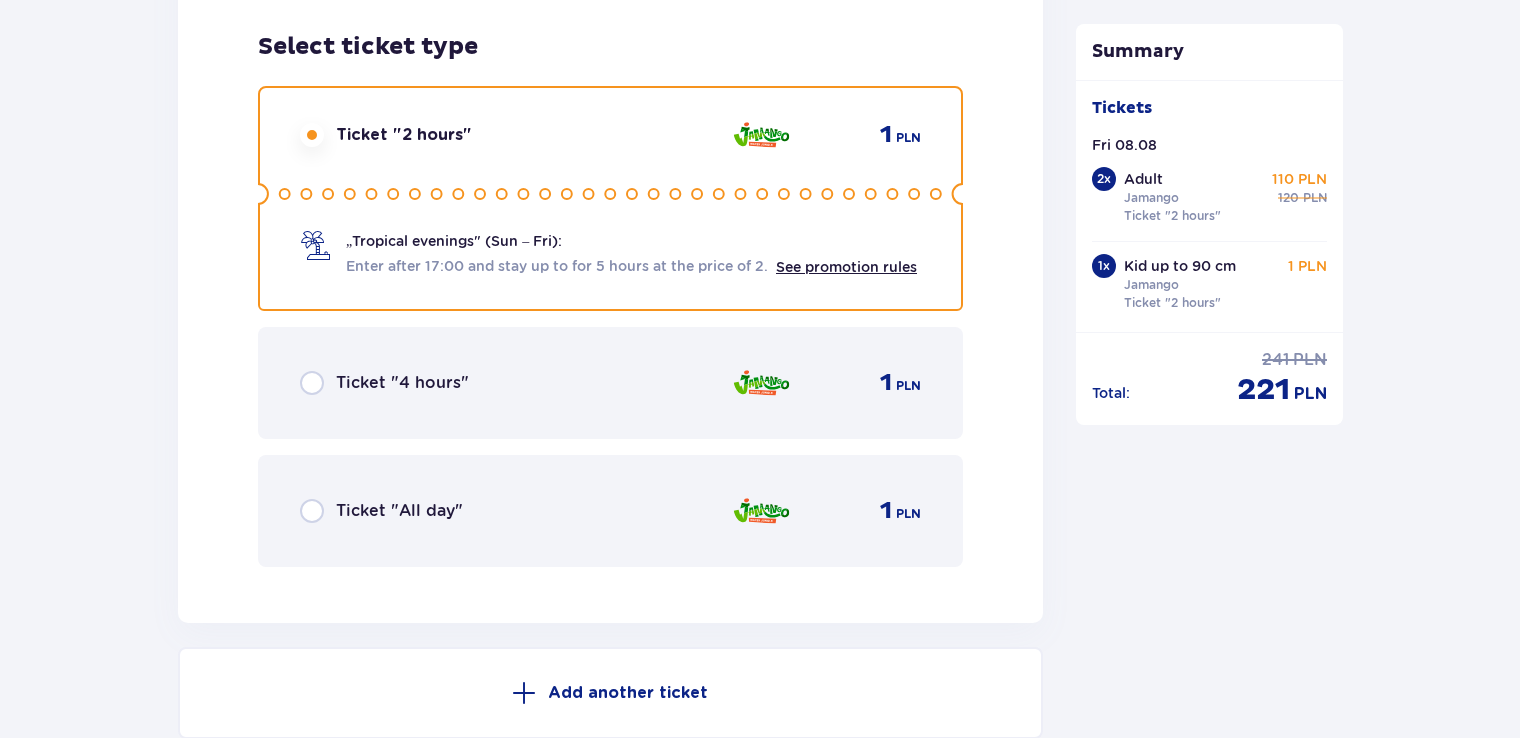 click on "Summary Tickets Fri 08.08   2 x Adult Jamango Ticket "2 hours" 110 PLN 120 PLN 1 x Kid up to 90 cm Jamango Ticket "2 hours" 1 PLN Total : 241 PLN 221 PLN" at bounding box center (1210, -1865) 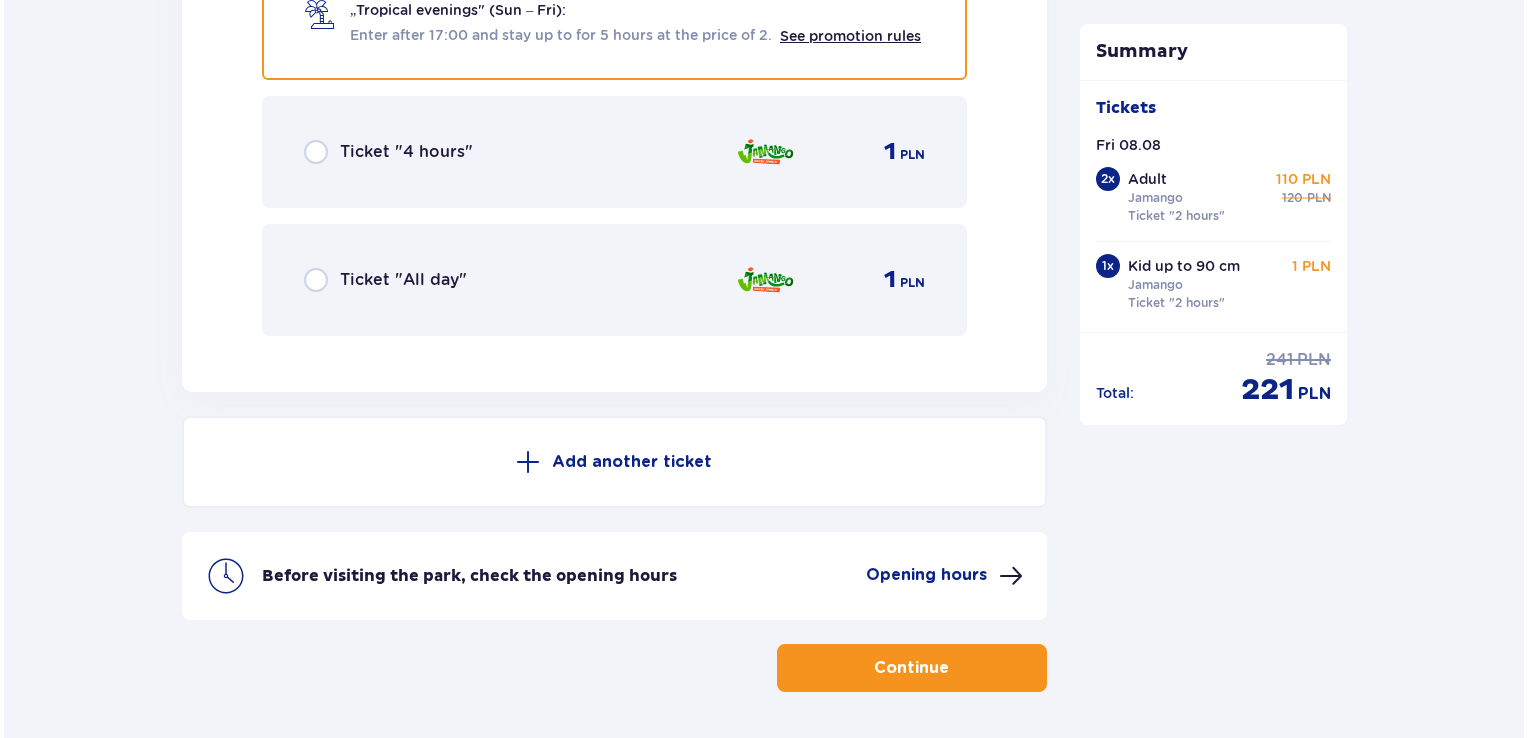 scroll, scrollTop: 5164, scrollLeft: 0, axis: vertical 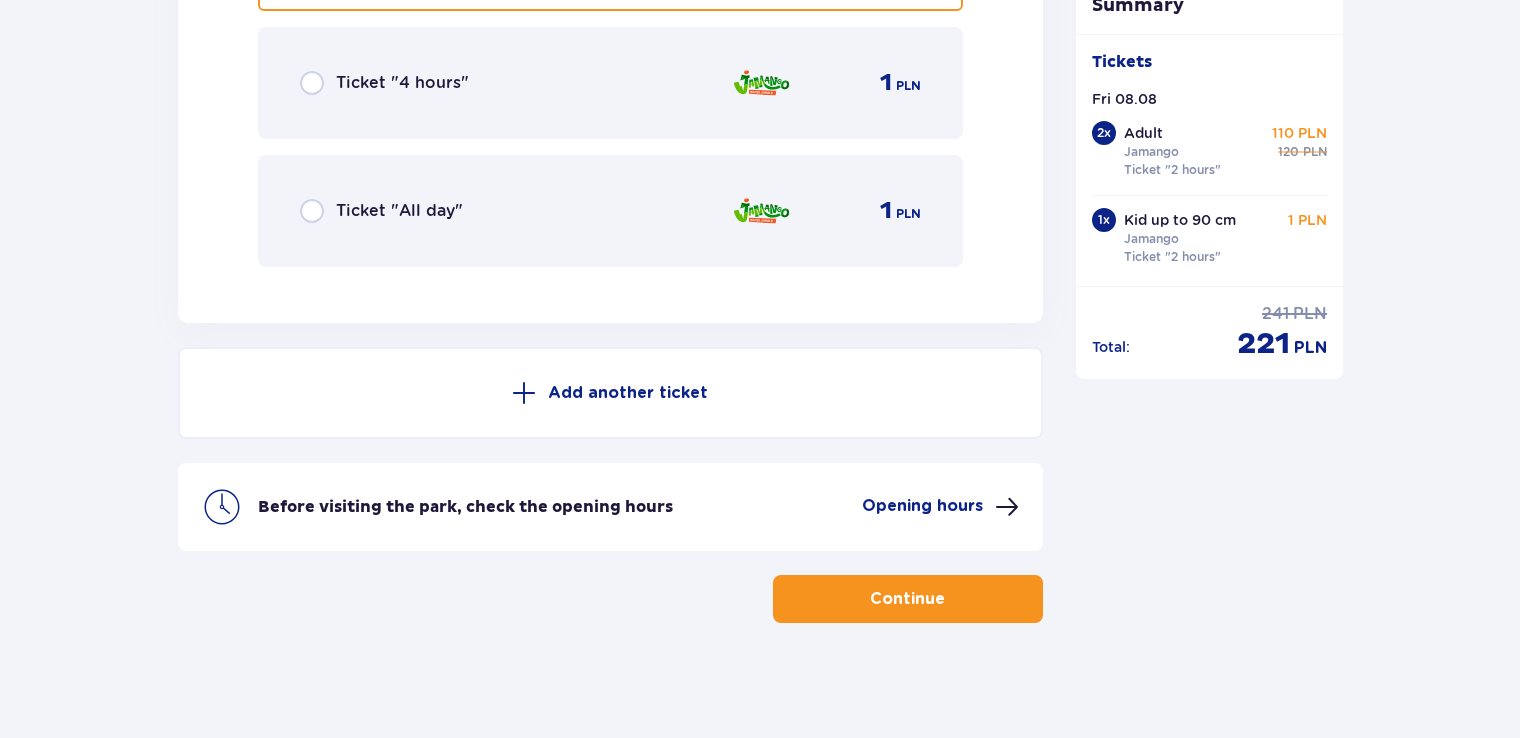 click on "Opening hours" at bounding box center (922, 506) 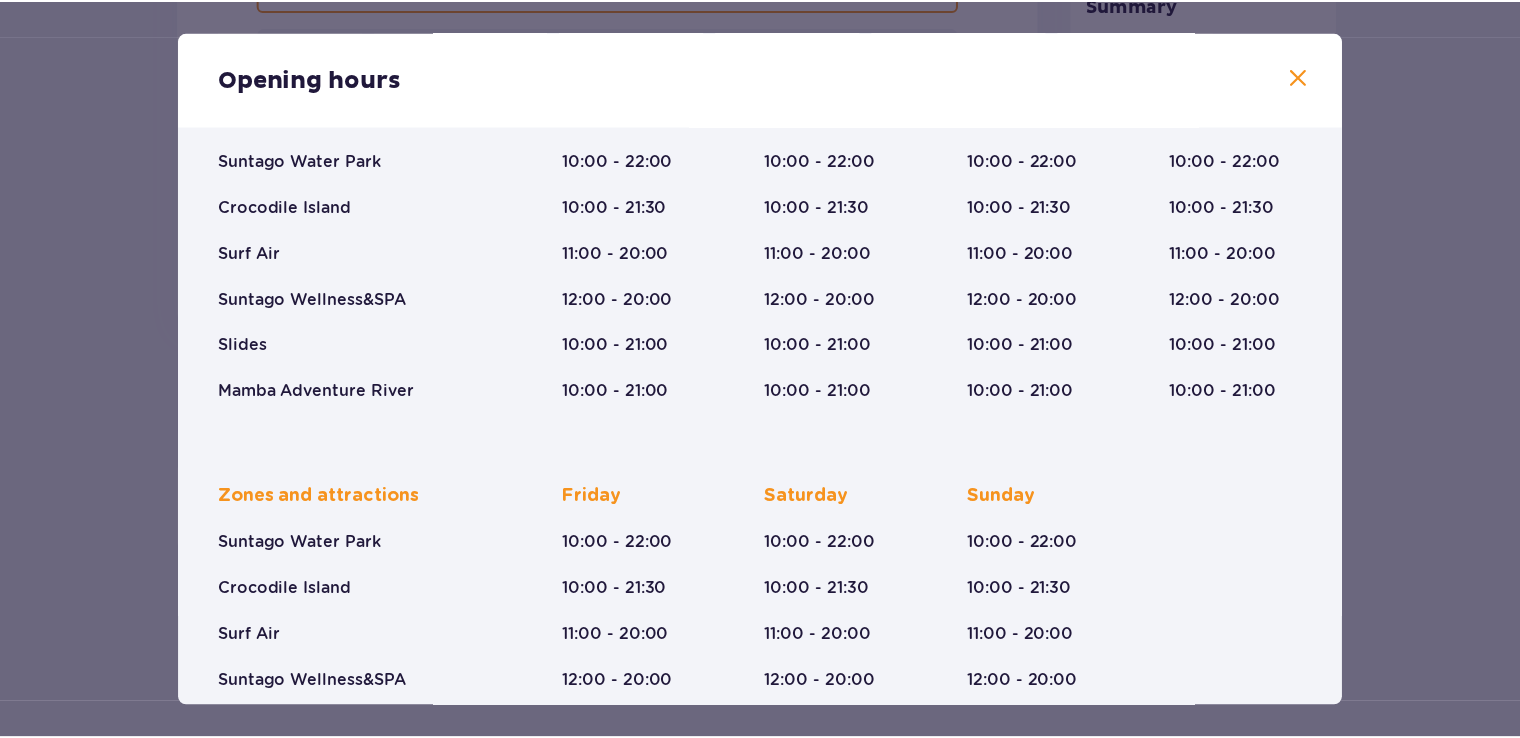 scroll, scrollTop: 0, scrollLeft: 0, axis: both 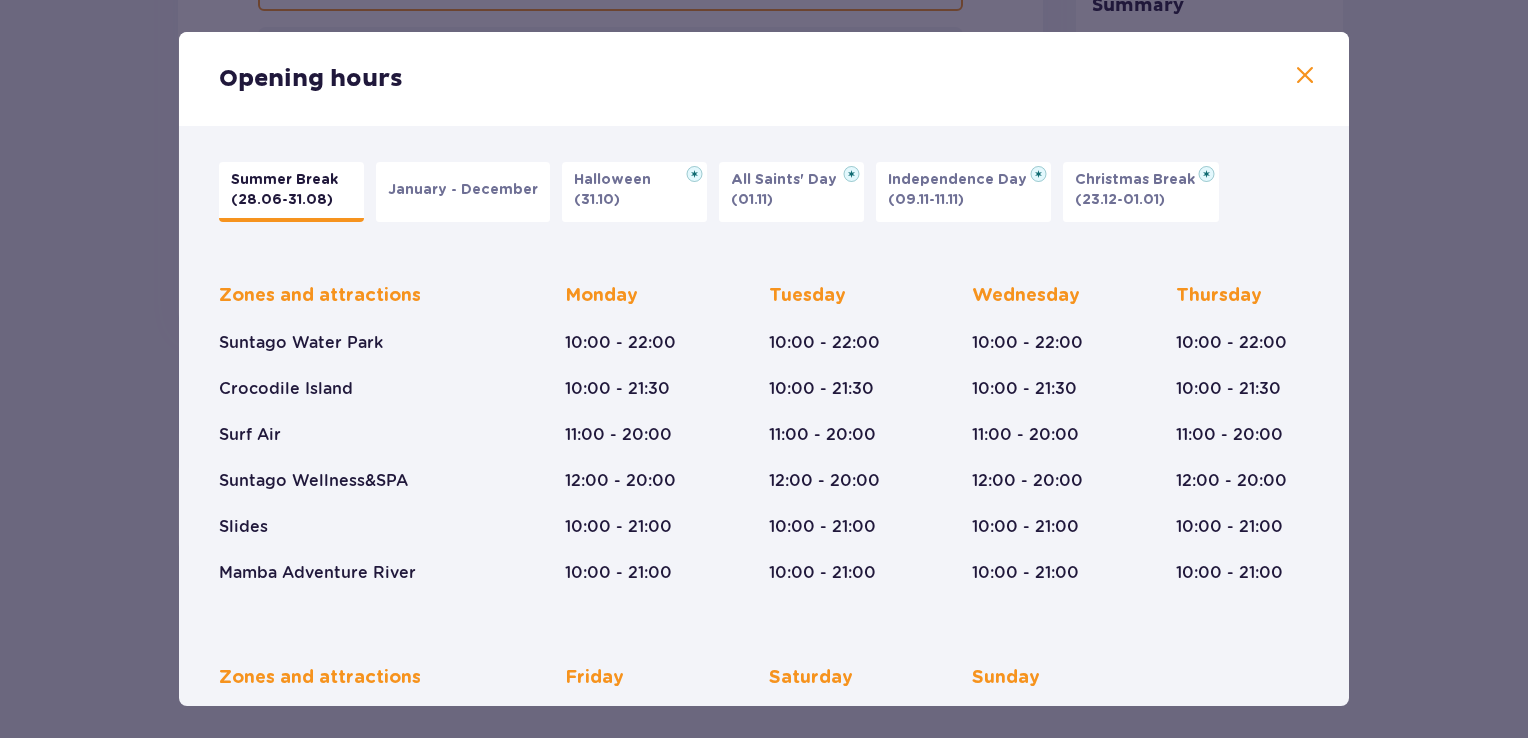 click at bounding box center [1305, 76] 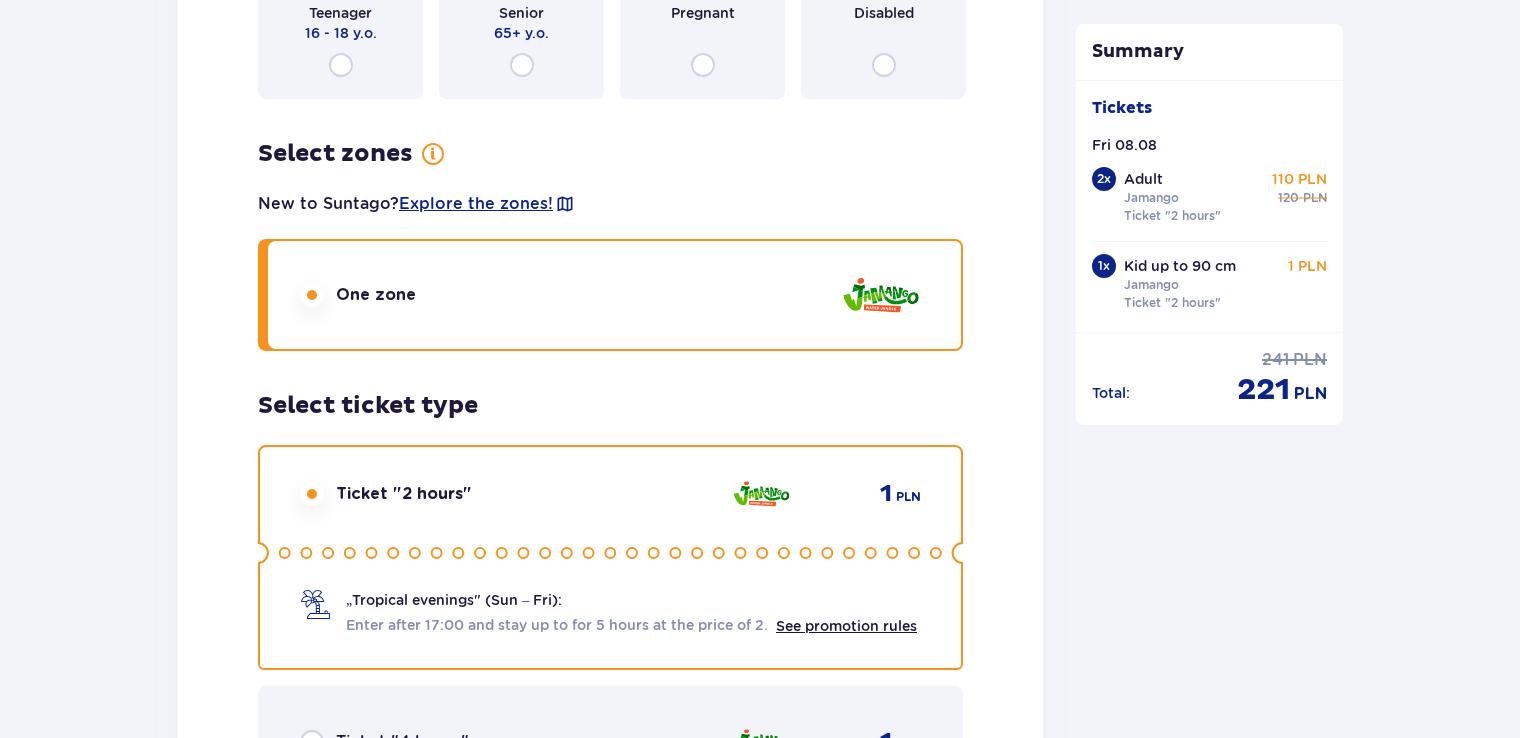 scroll, scrollTop: 4264, scrollLeft: 0, axis: vertical 